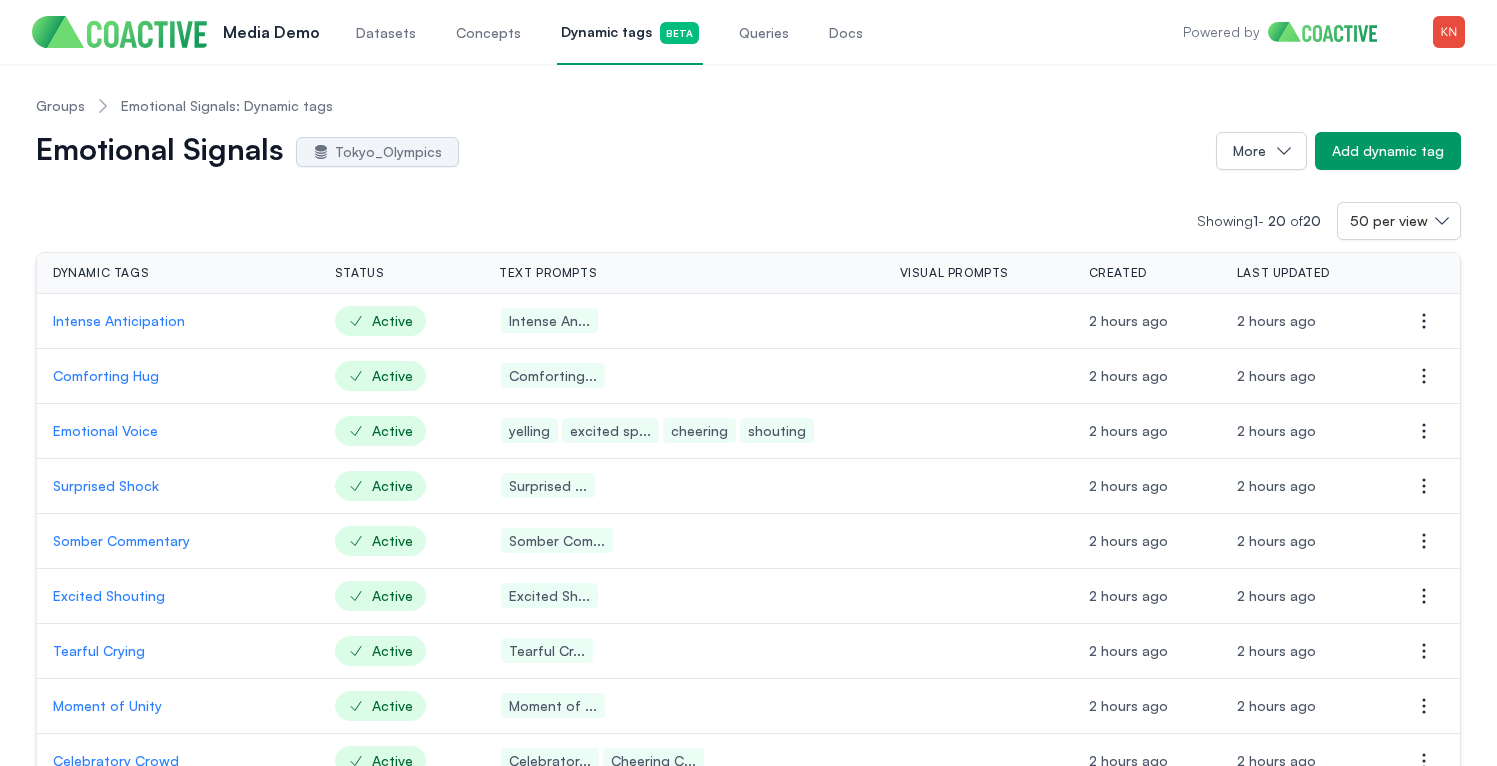 scroll, scrollTop: 0, scrollLeft: 0, axis: both 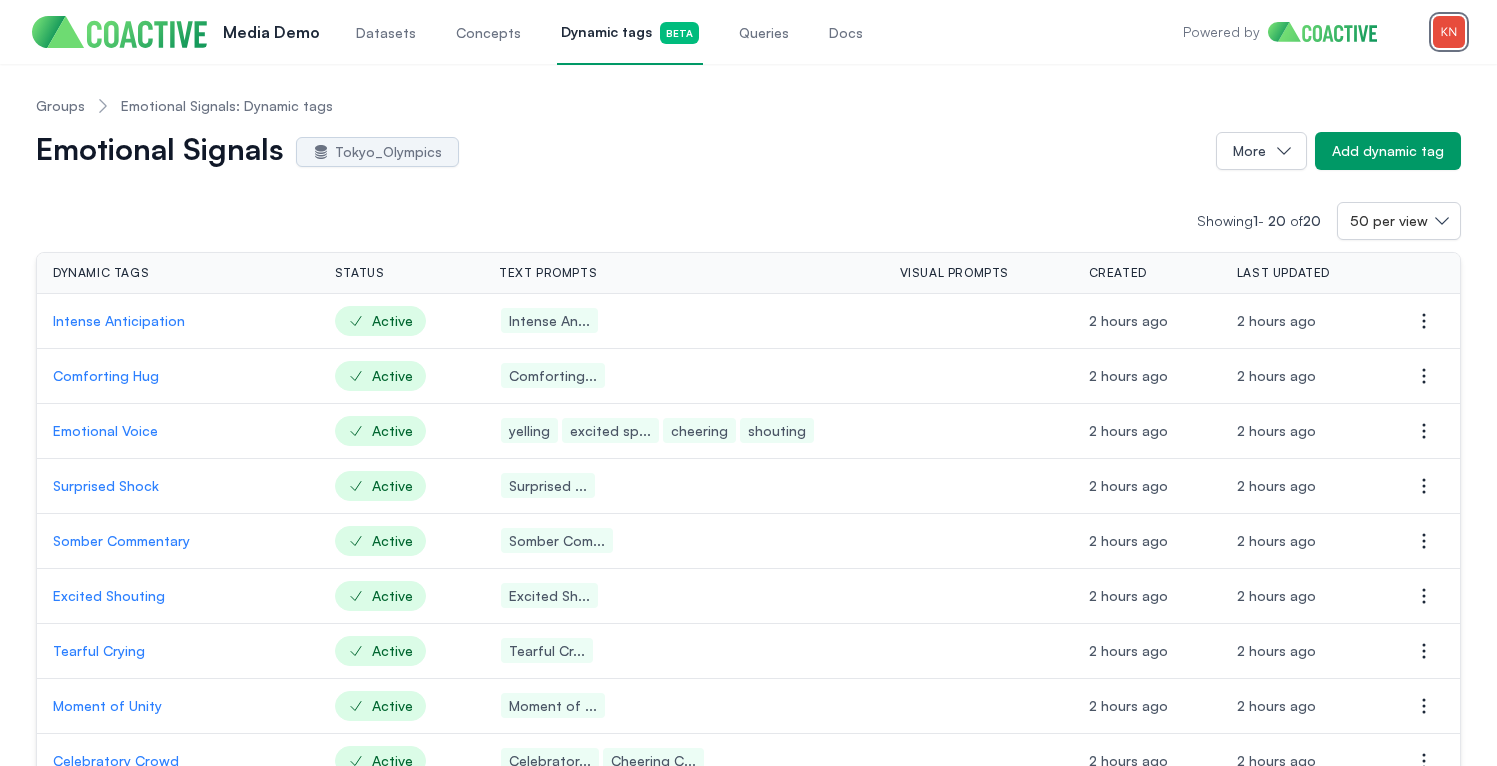 click at bounding box center (1449, 32) 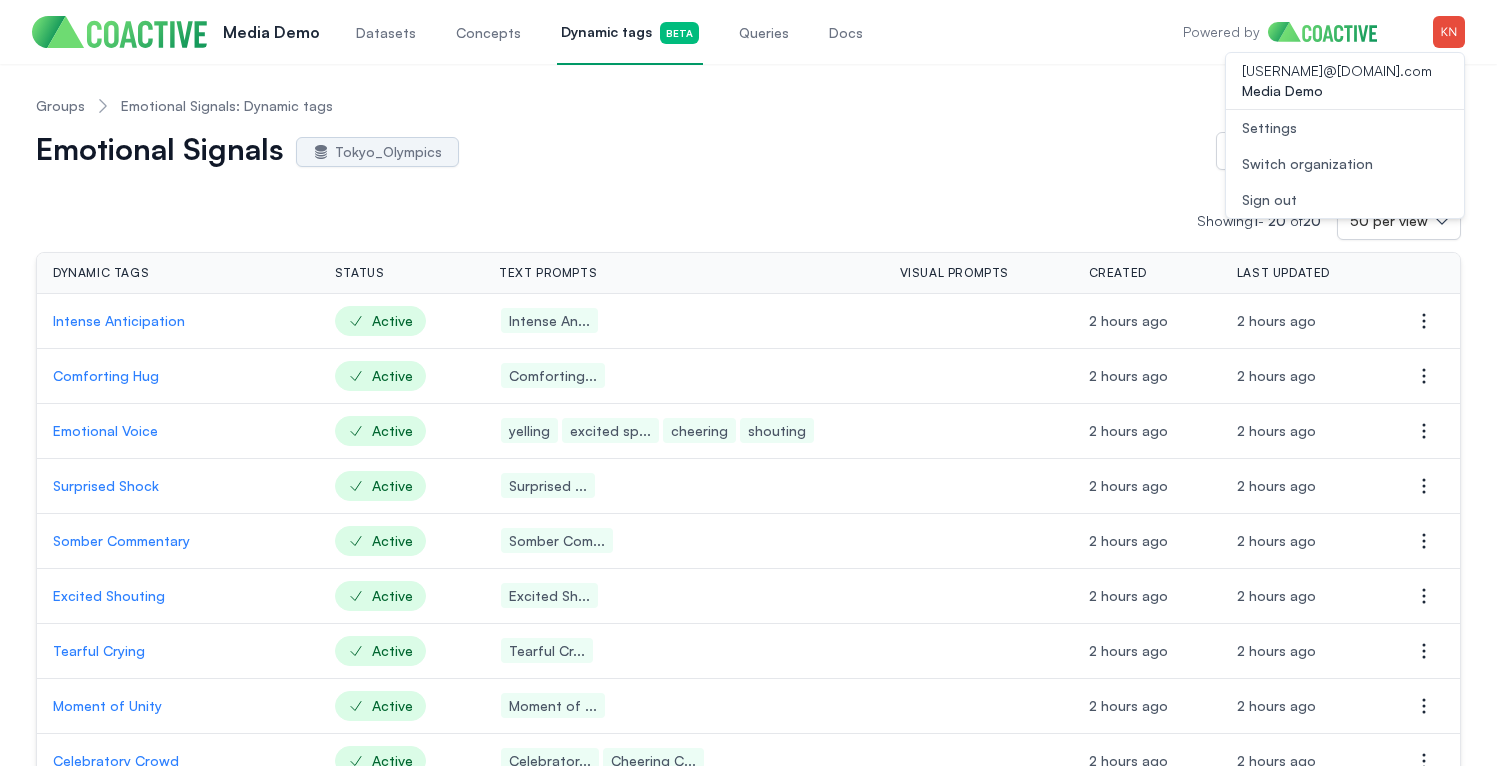click on "Open user menu Switch organization" at bounding box center (1345, 164) 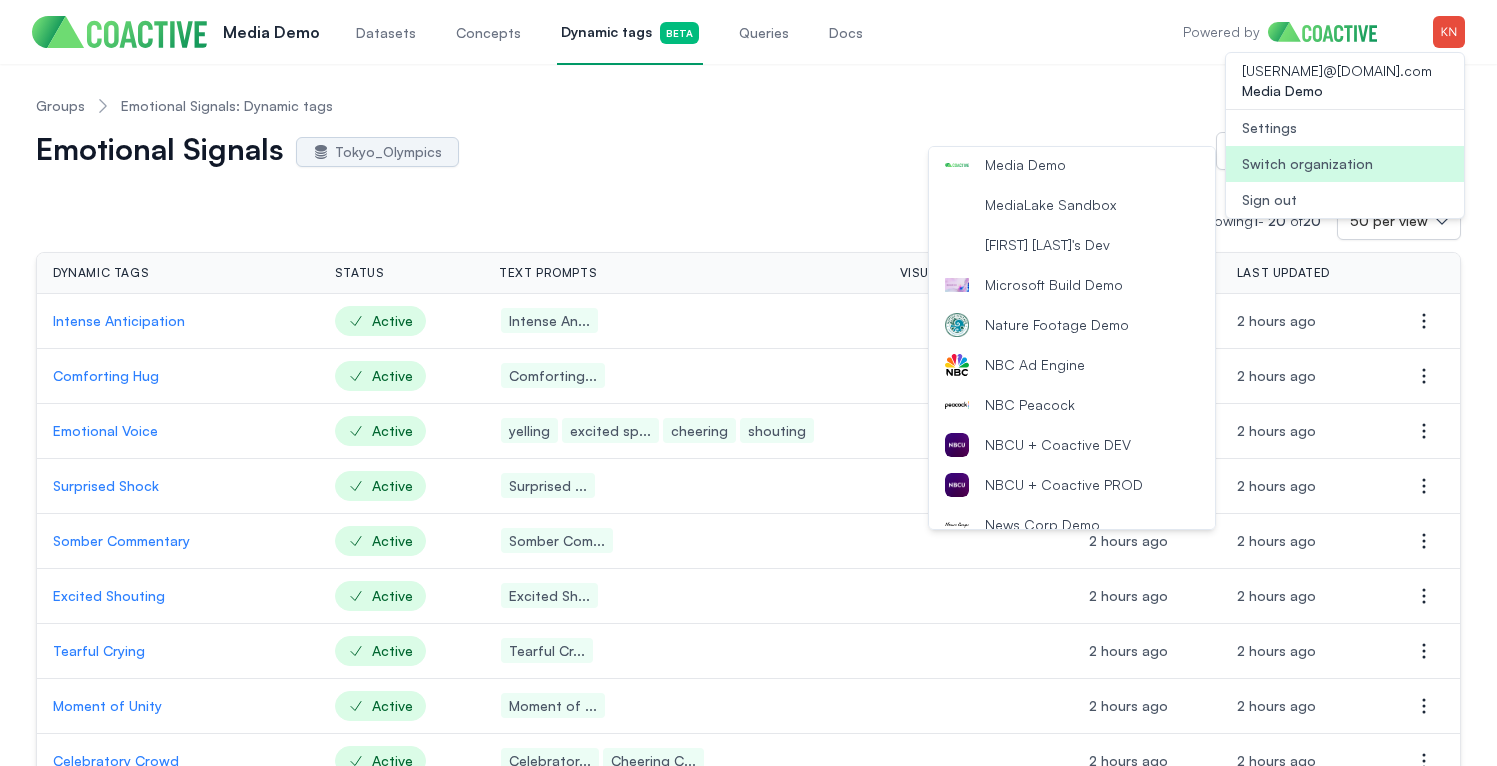 scroll, scrollTop: 1887, scrollLeft: 0, axis: vertical 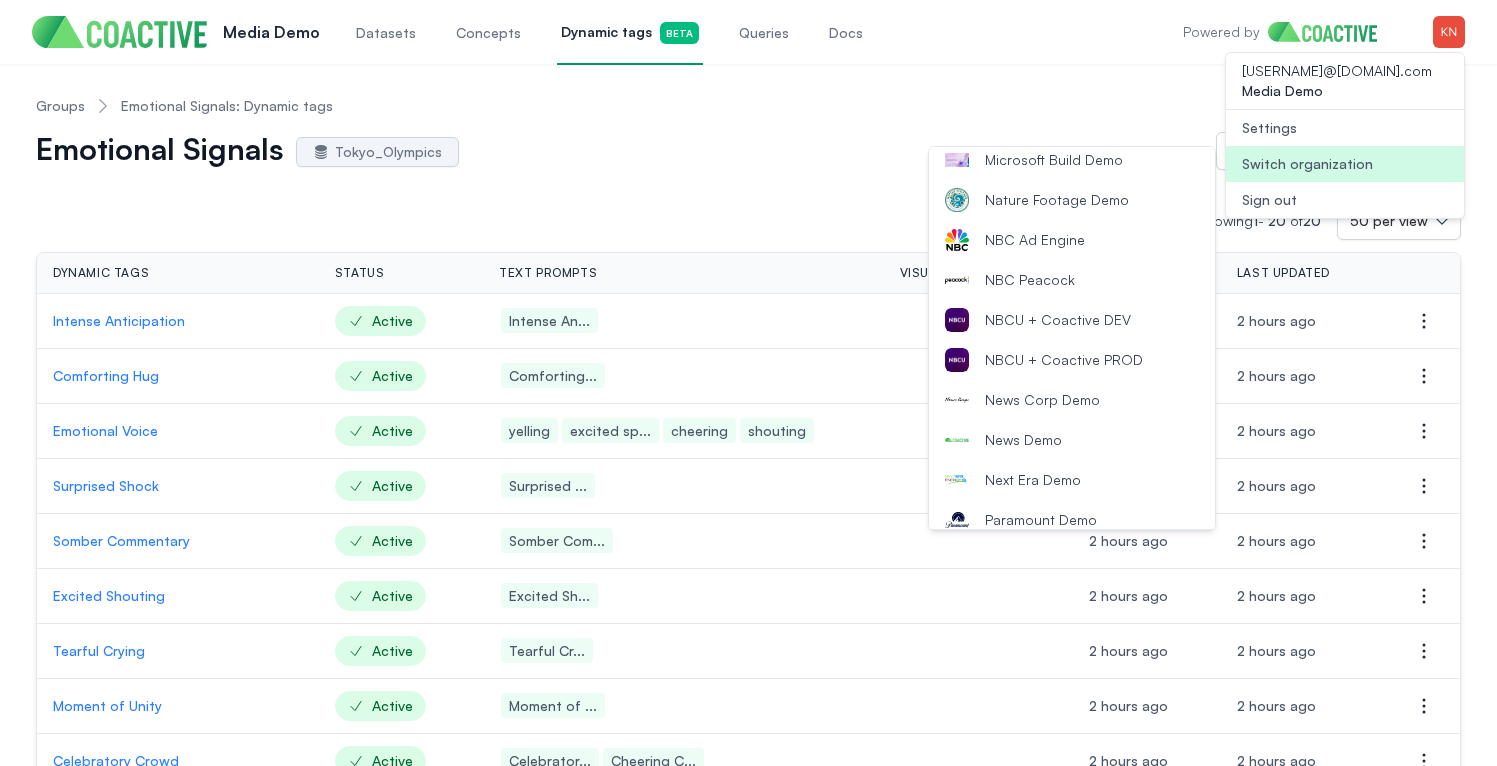 click on "NBCU + Coactive DEV" at bounding box center [1072, 320] 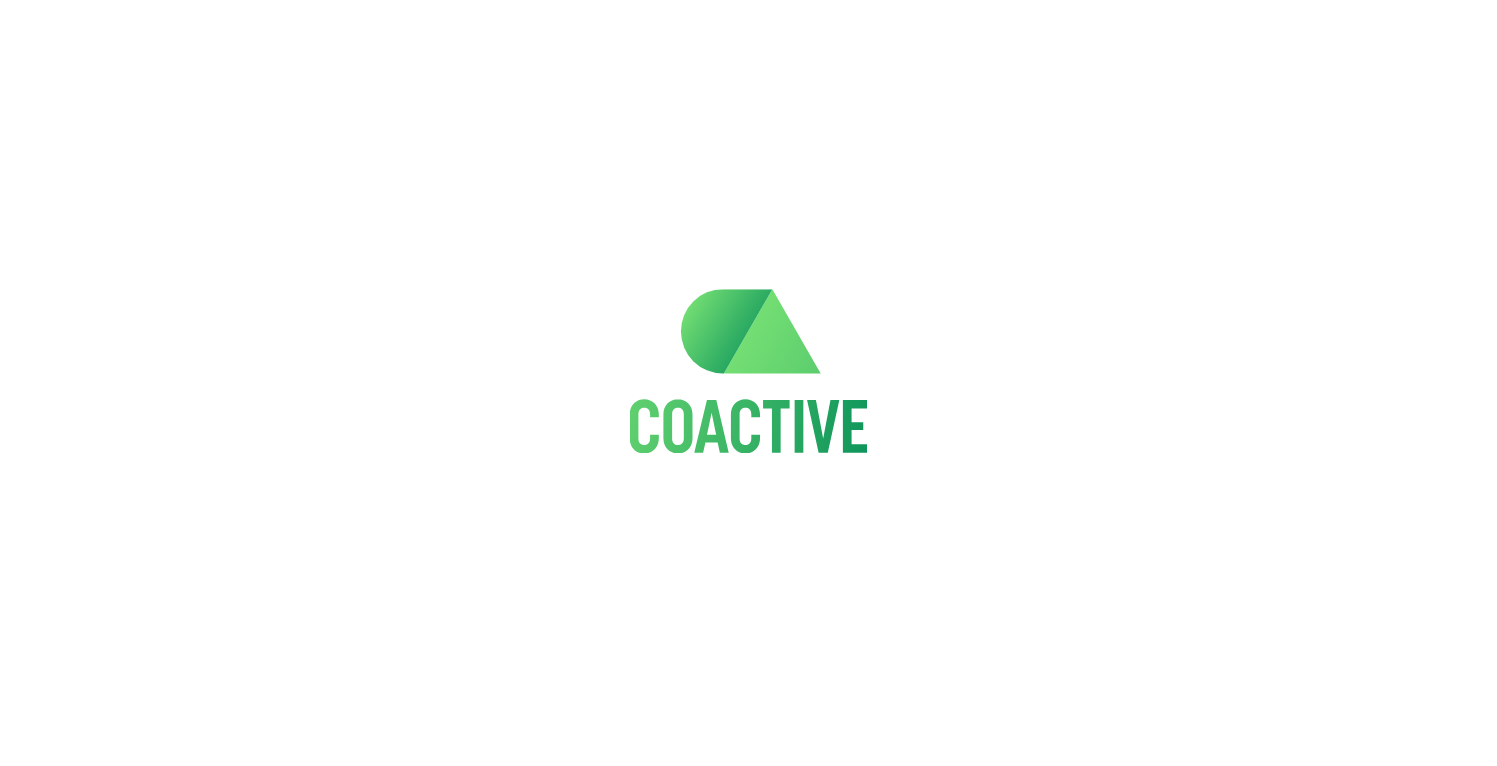 scroll, scrollTop: 0, scrollLeft: 0, axis: both 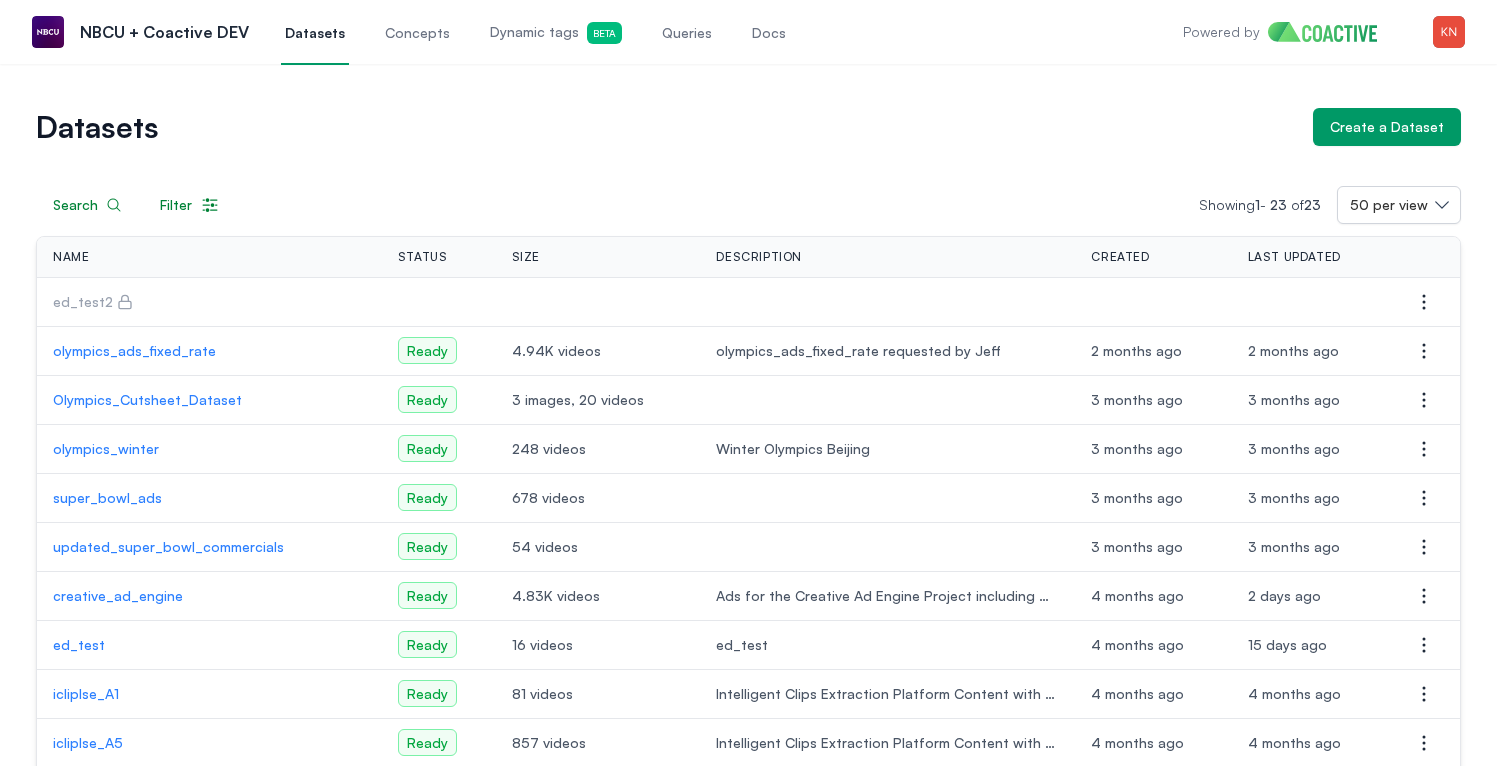 click on "Dynamic tags Beta" at bounding box center [556, 33] 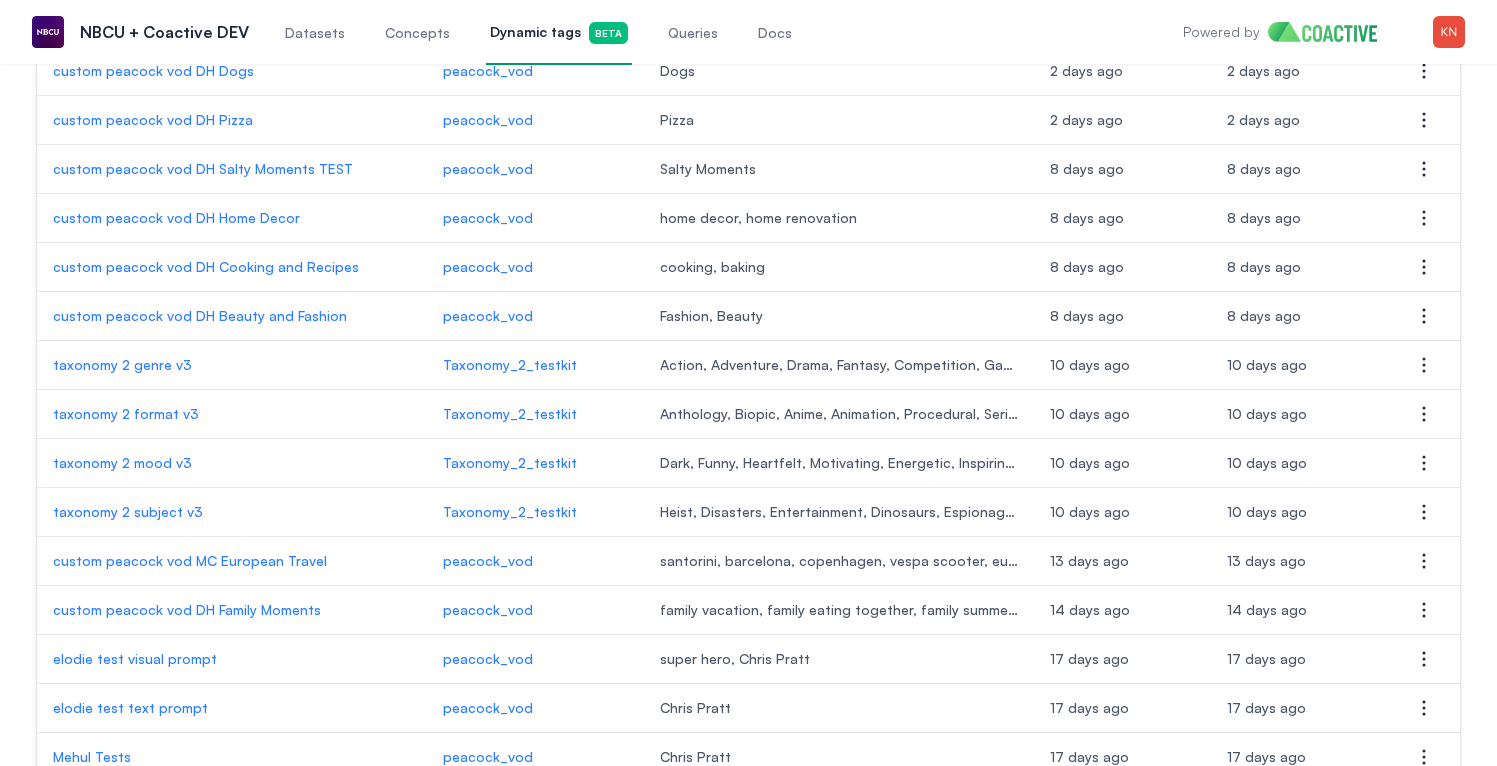 scroll, scrollTop: 856, scrollLeft: 0, axis: vertical 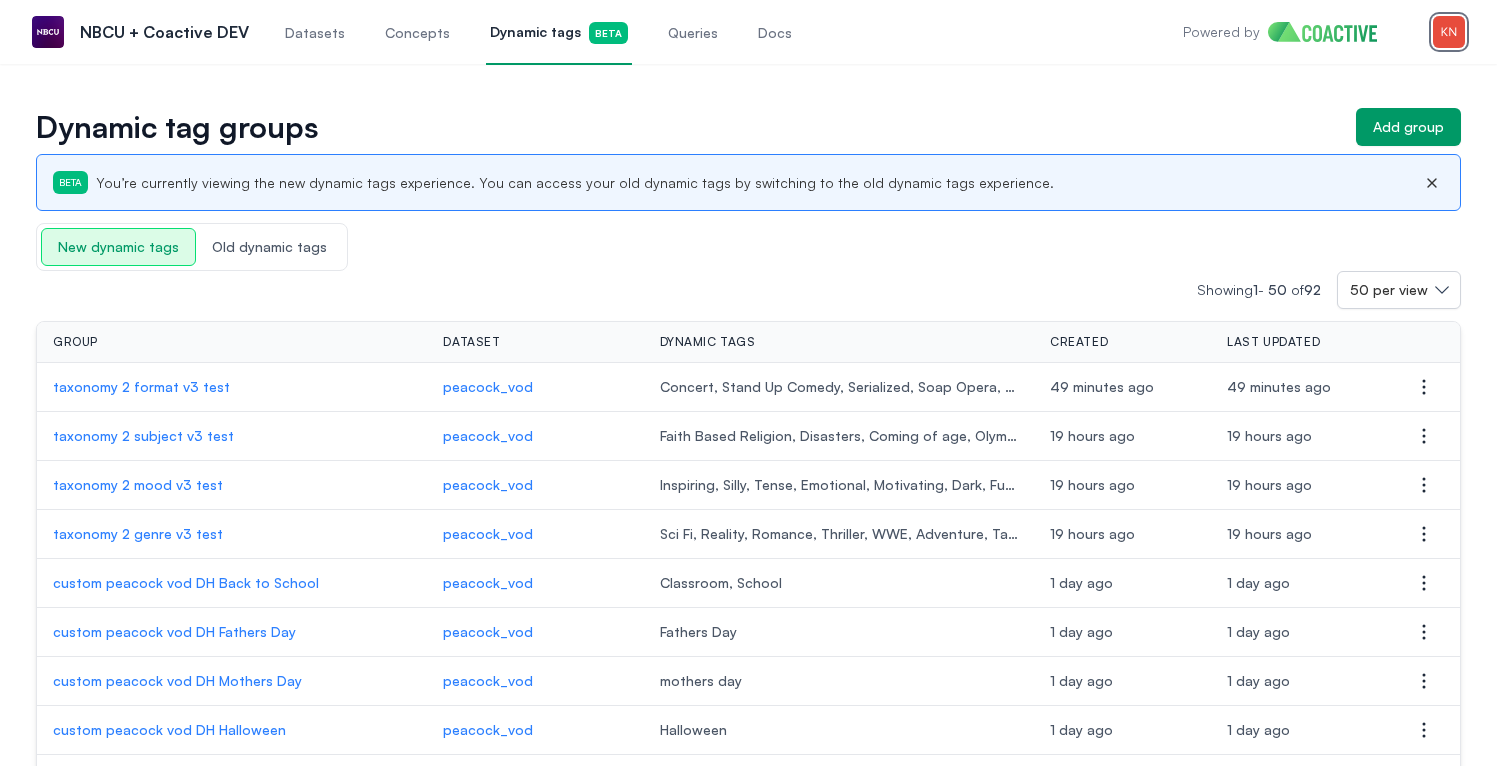 click at bounding box center (1449, 32) 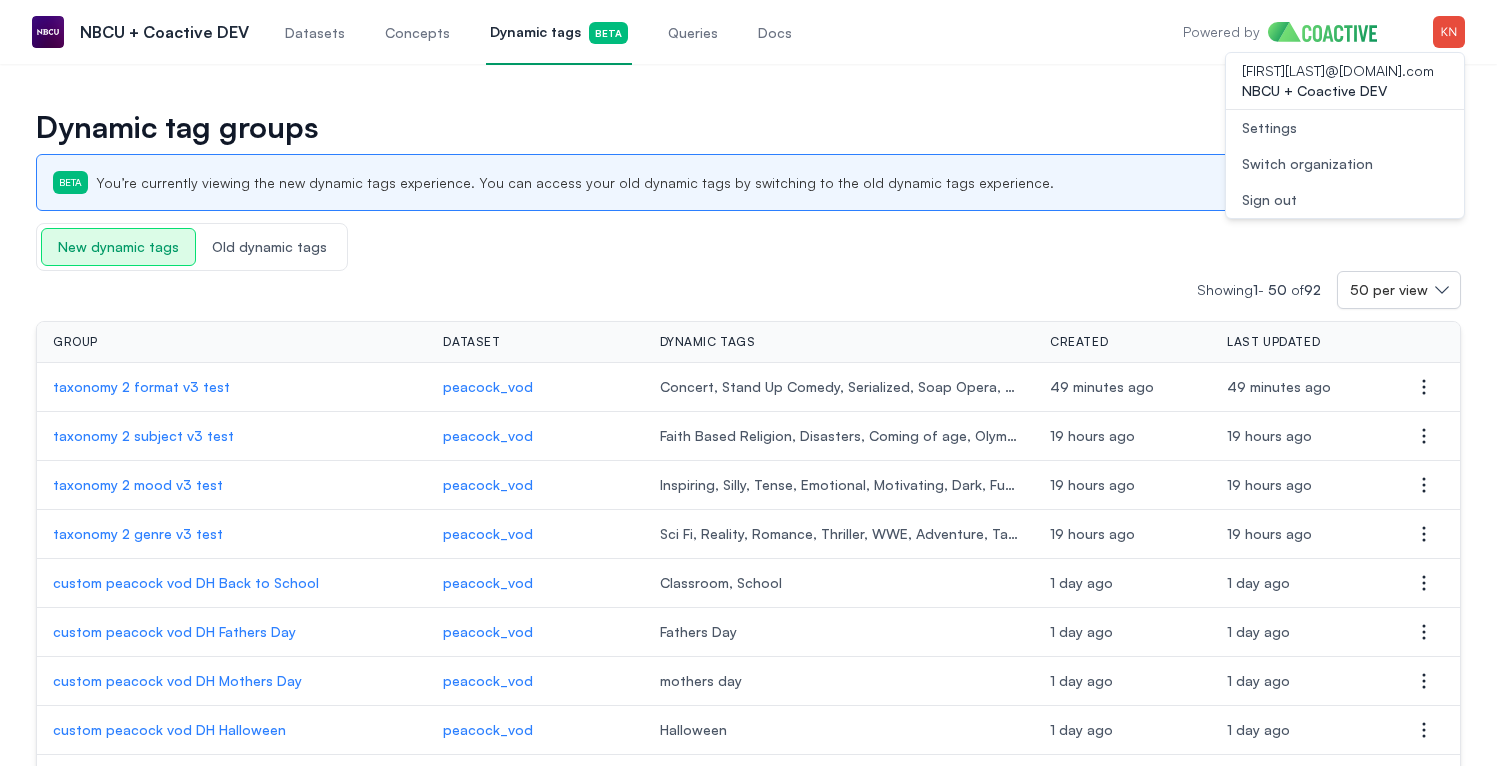 click on "Settings" at bounding box center (1345, 128) 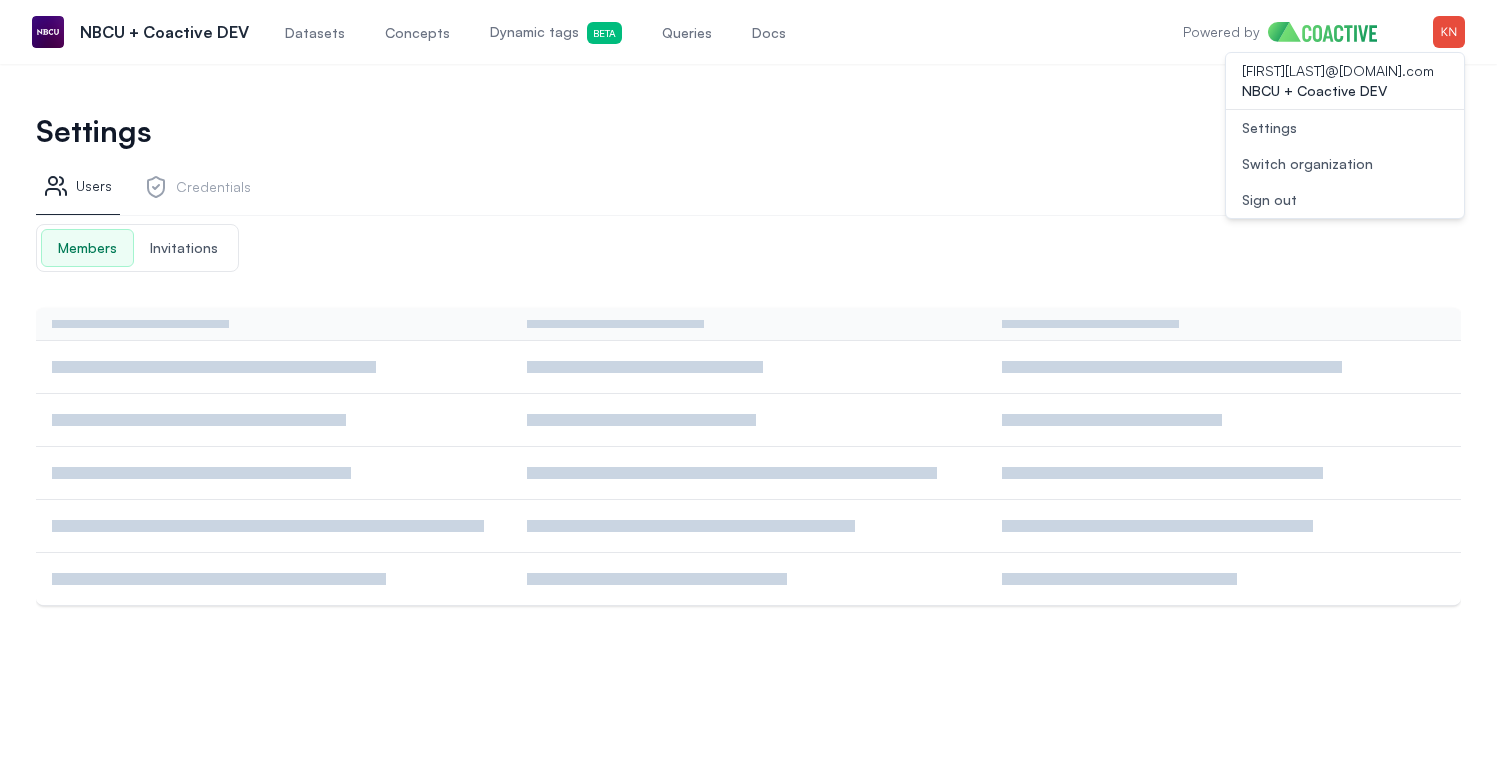 click on "Invitations" at bounding box center [184, 248] 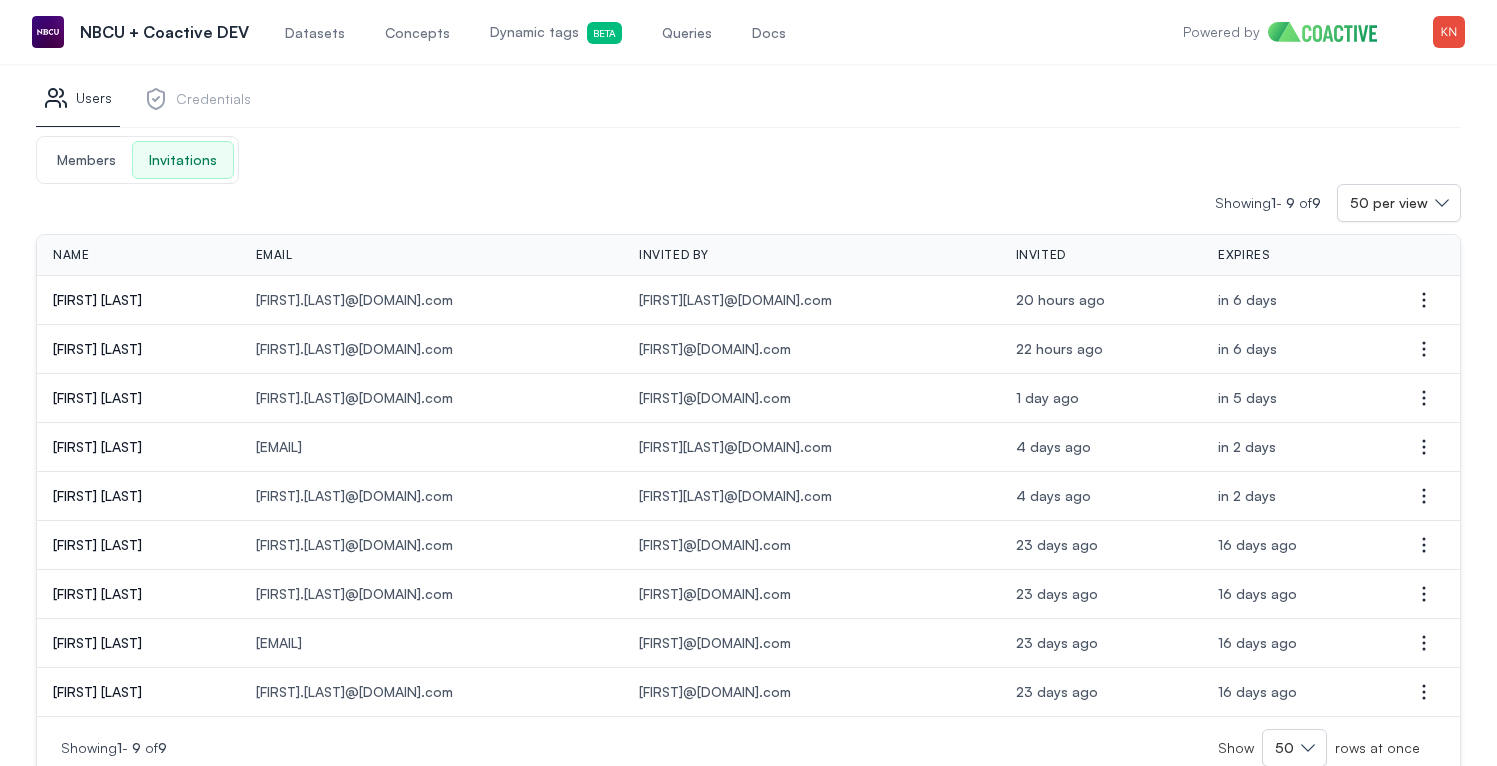 scroll, scrollTop: 22, scrollLeft: 0, axis: vertical 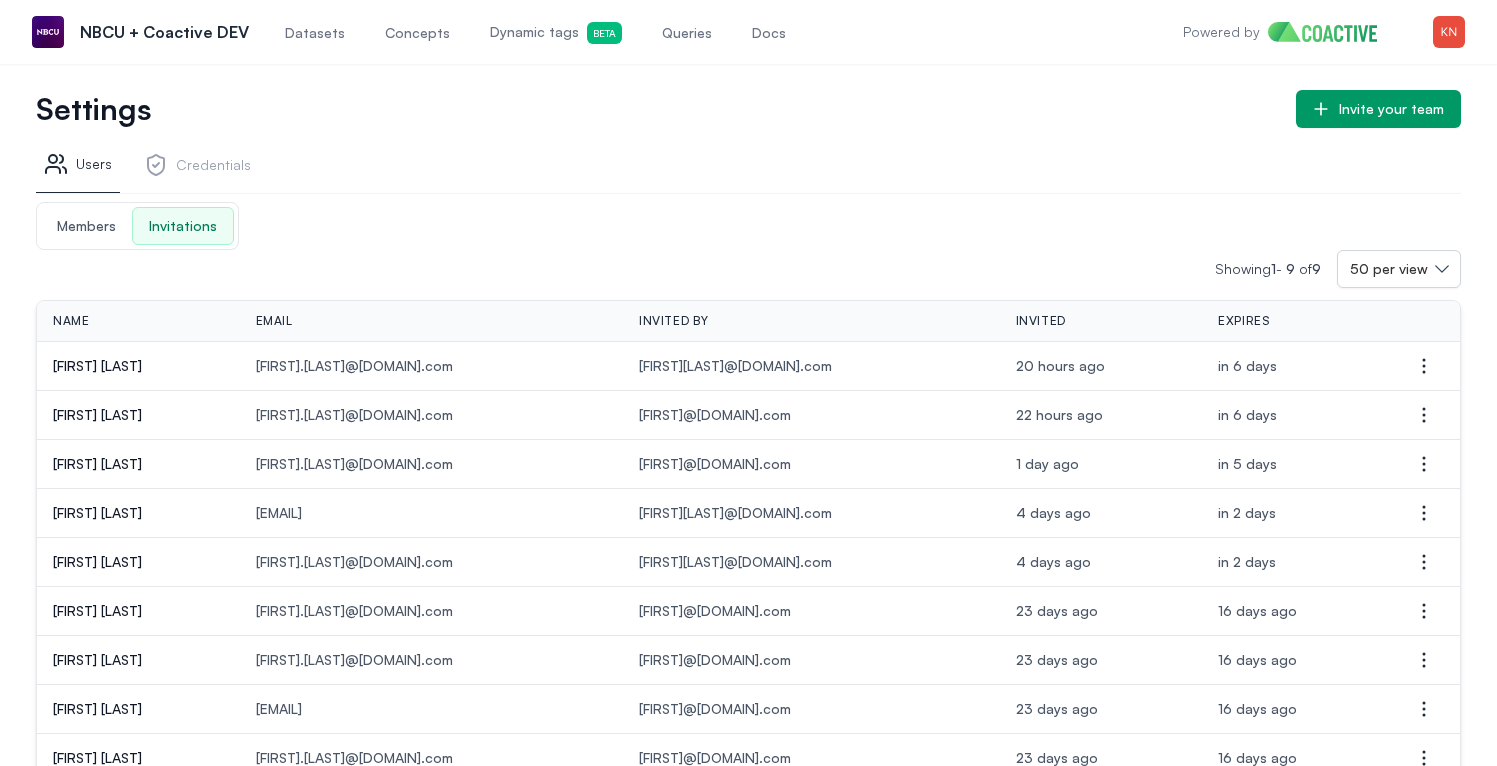 click on "Members" at bounding box center [86, 226] 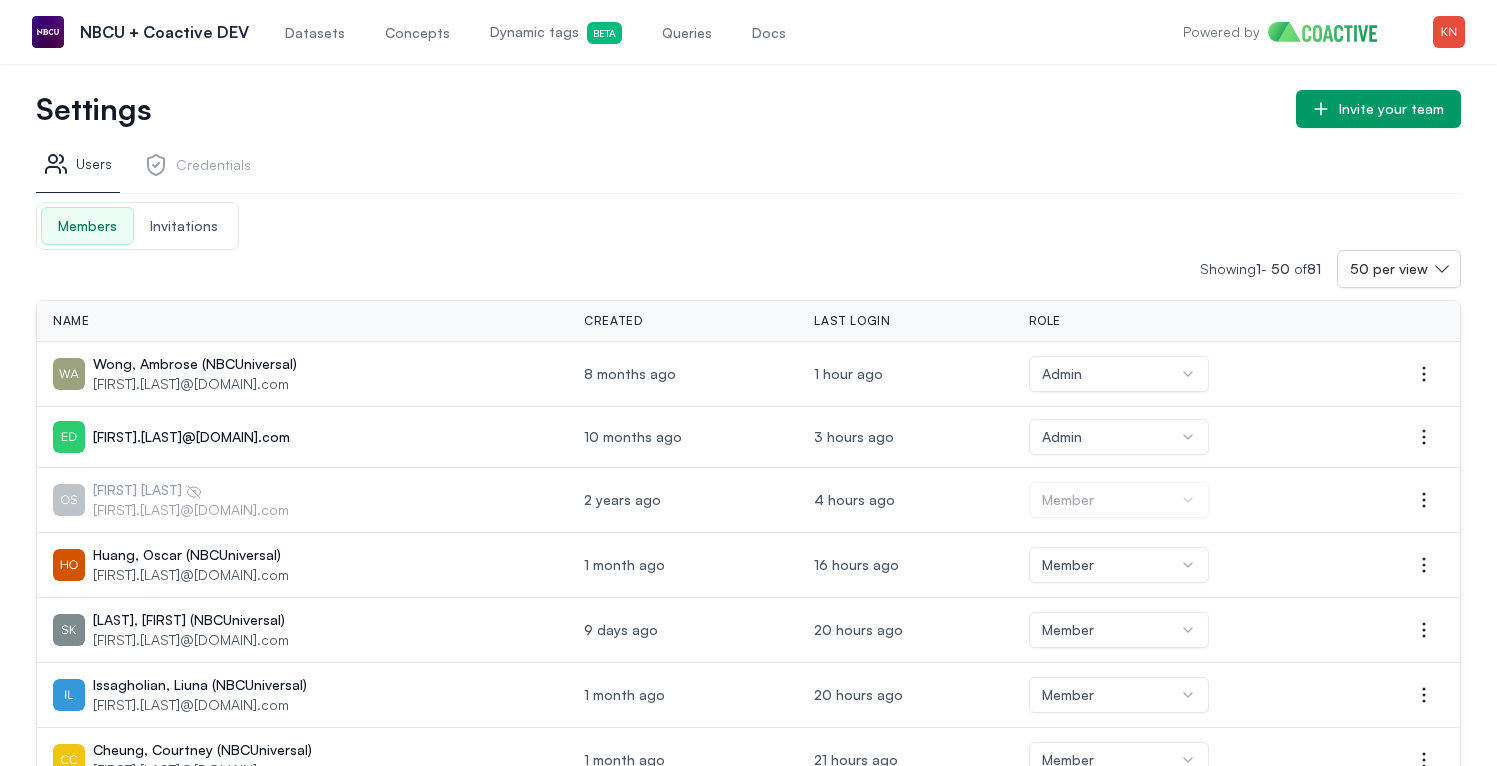 type 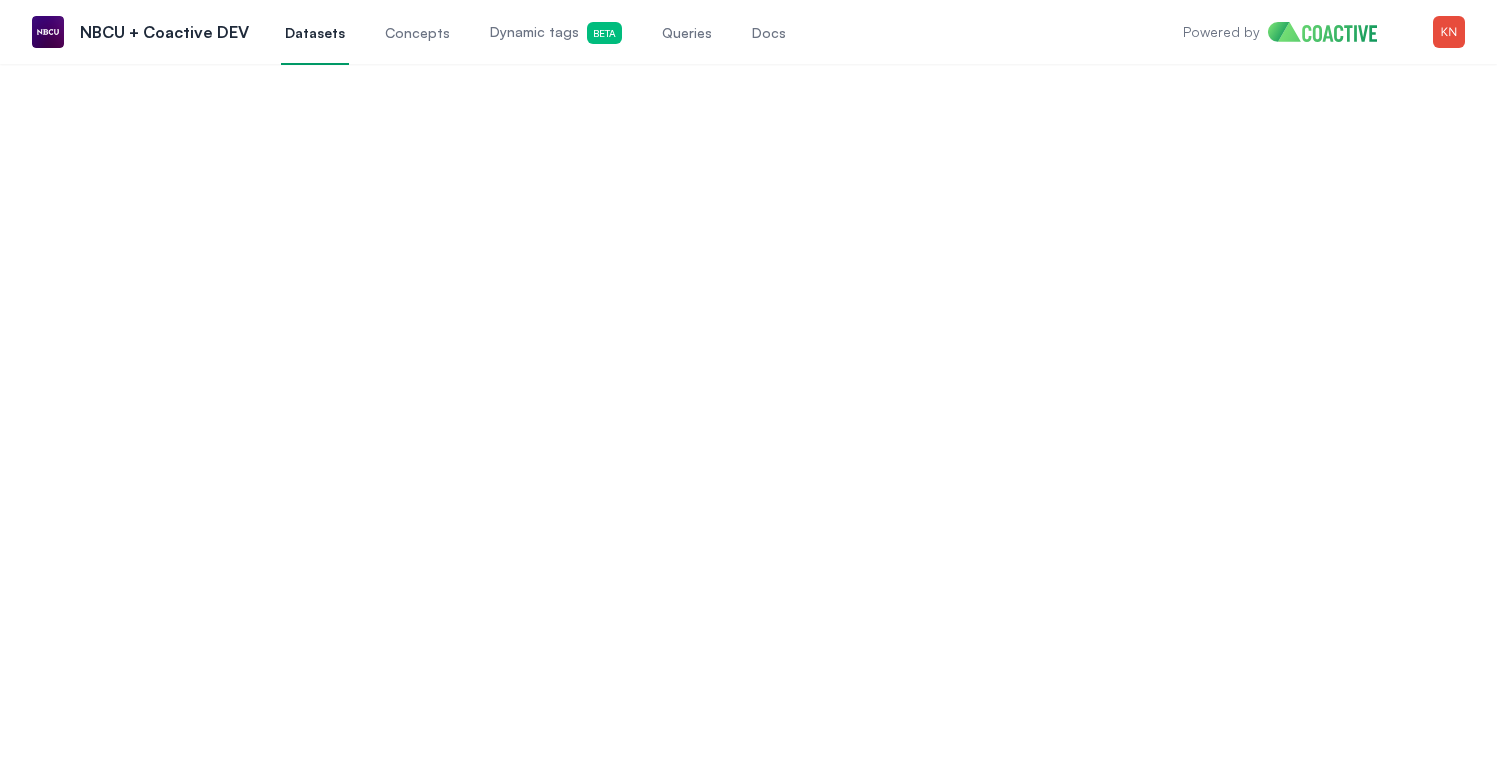 scroll, scrollTop: 0, scrollLeft: 0, axis: both 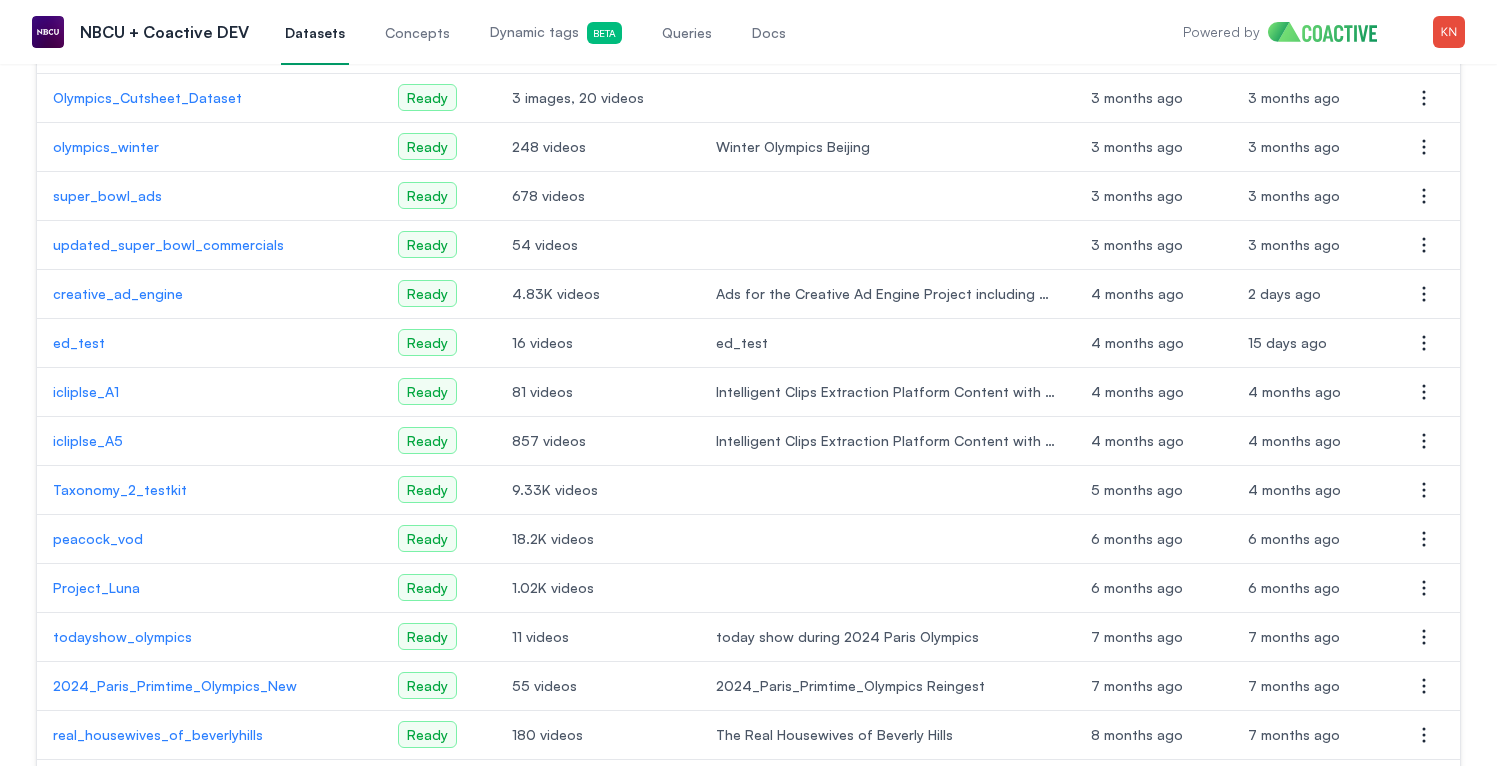 click on "peacock_vod" at bounding box center (209, 539) 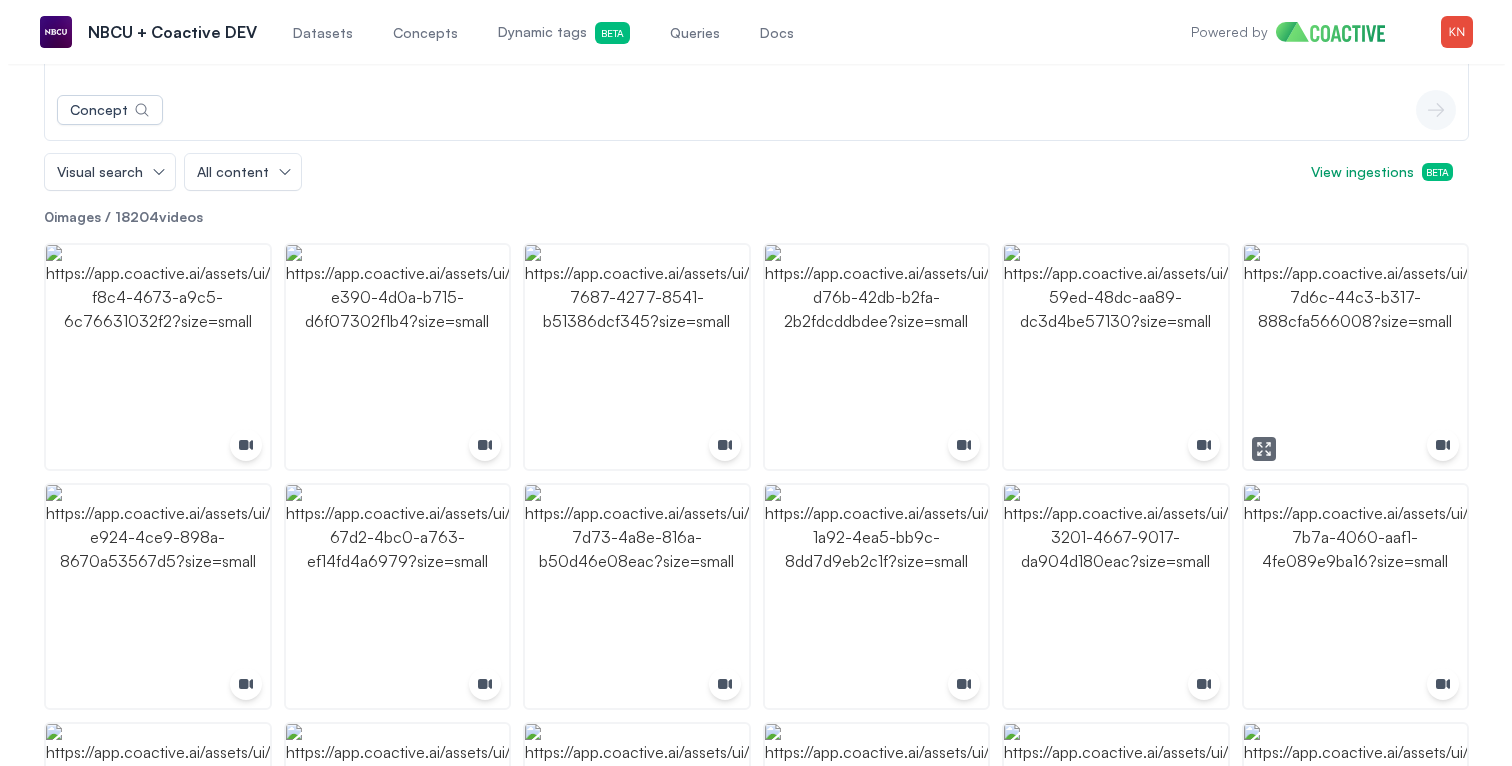 scroll, scrollTop: 0, scrollLeft: 0, axis: both 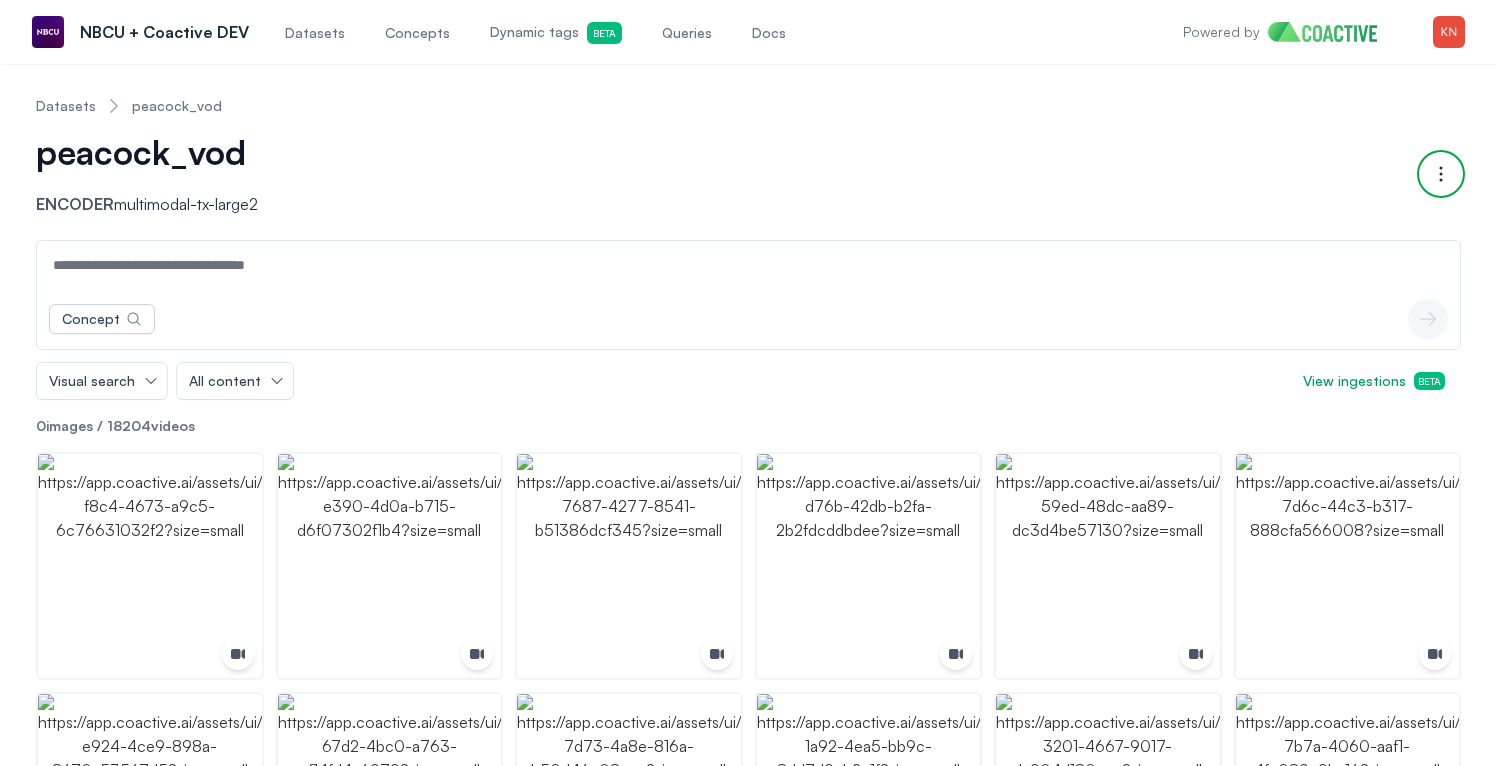 click 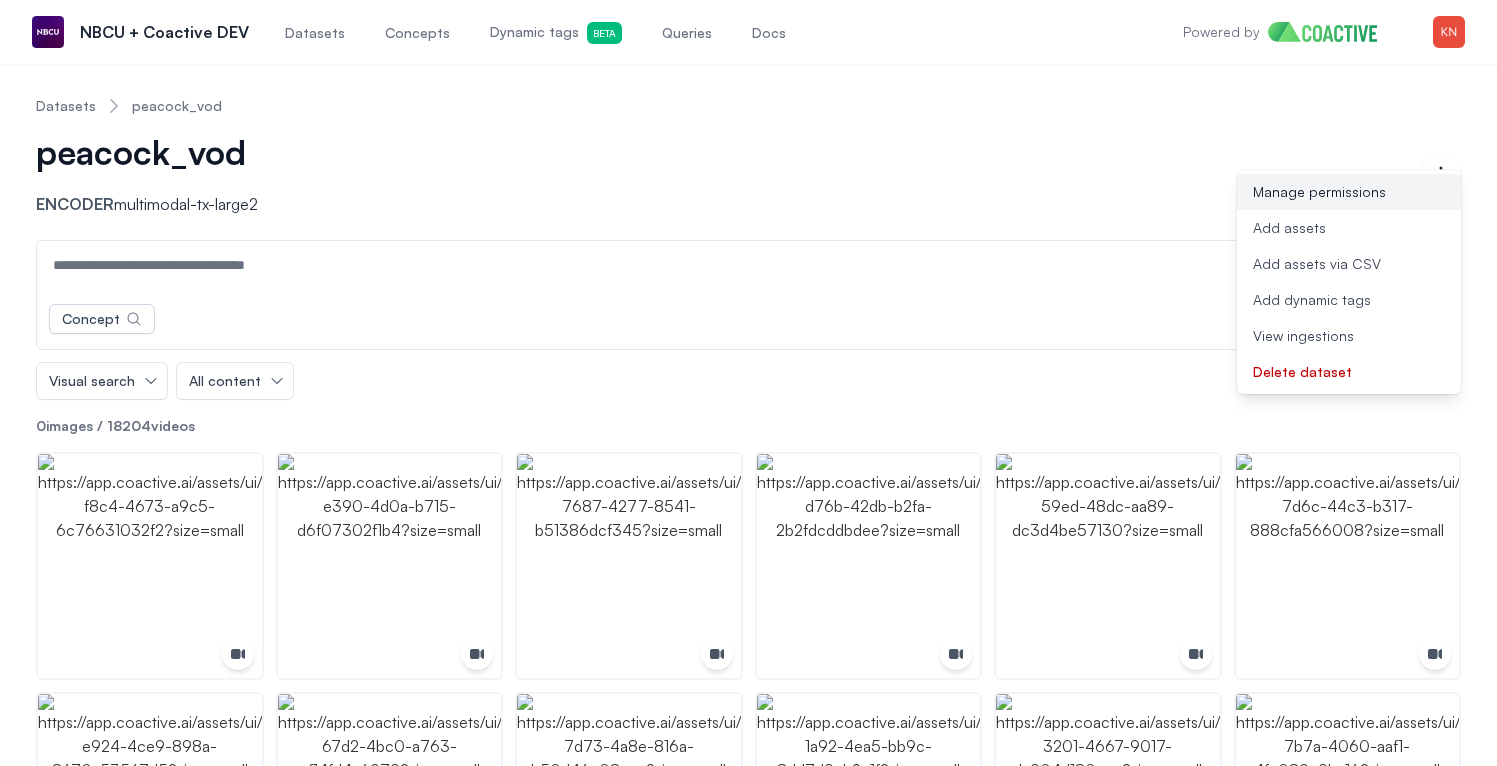 click on "Manage permissions" at bounding box center [1349, 192] 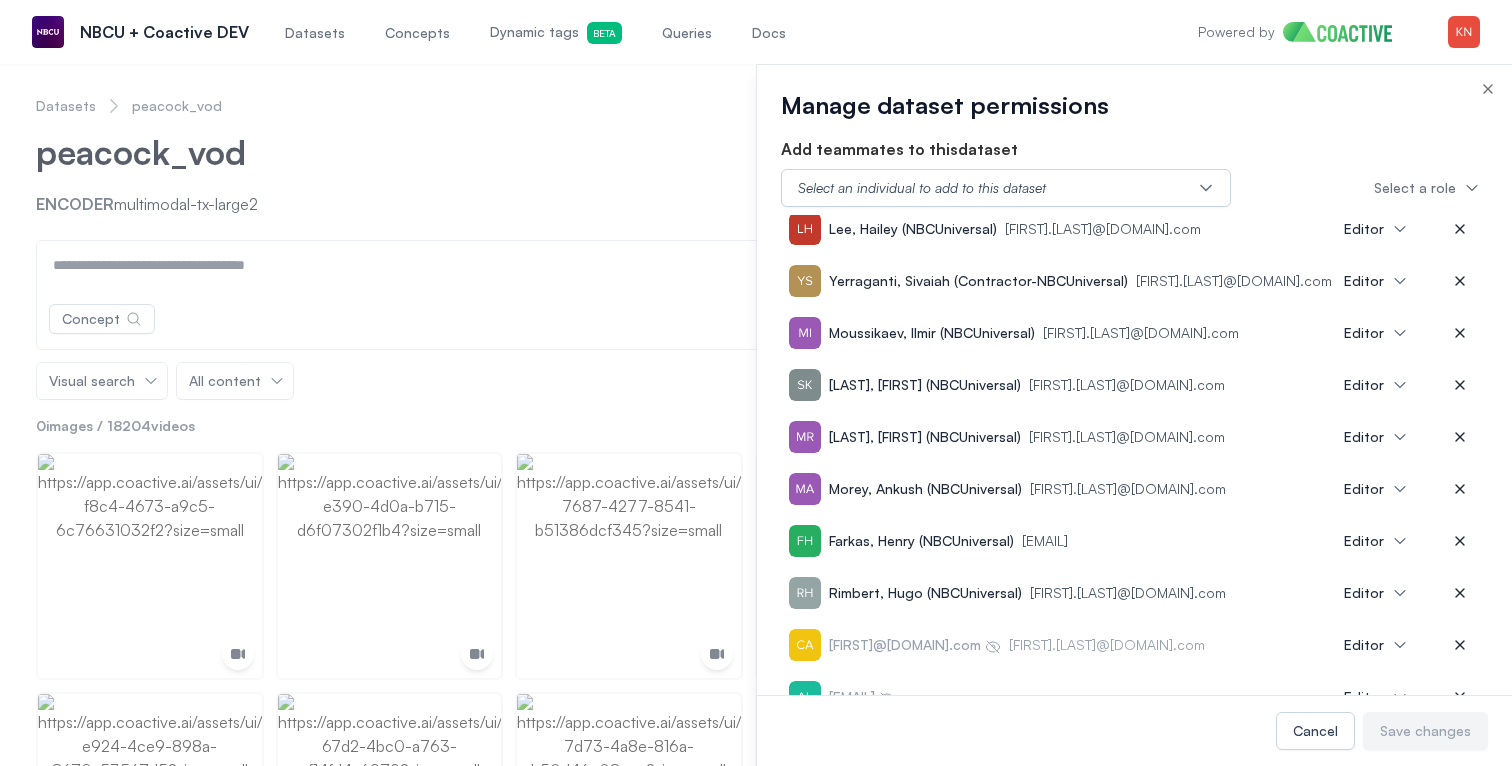 scroll, scrollTop: 1056, scrollLeft: 0, axis: vertical 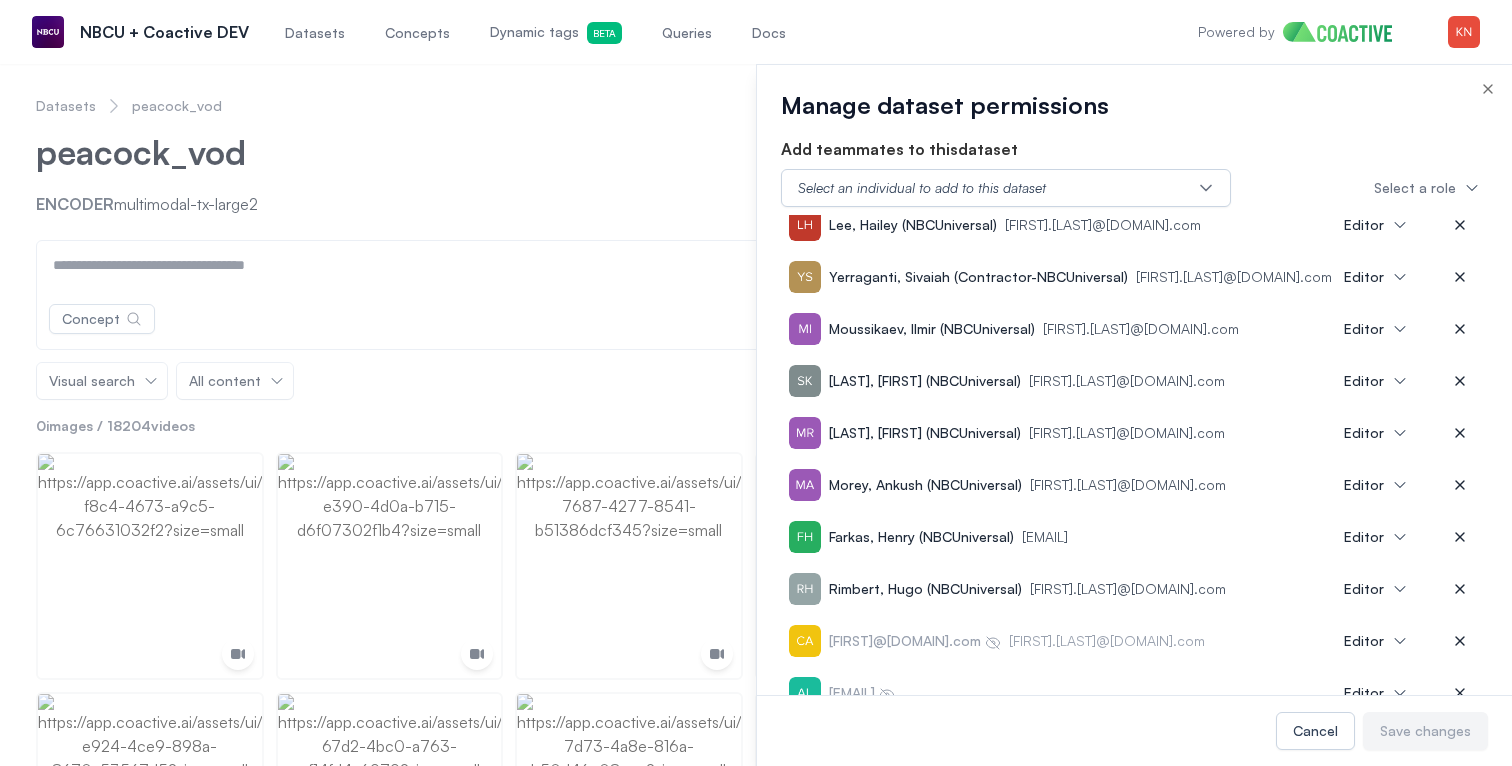 type 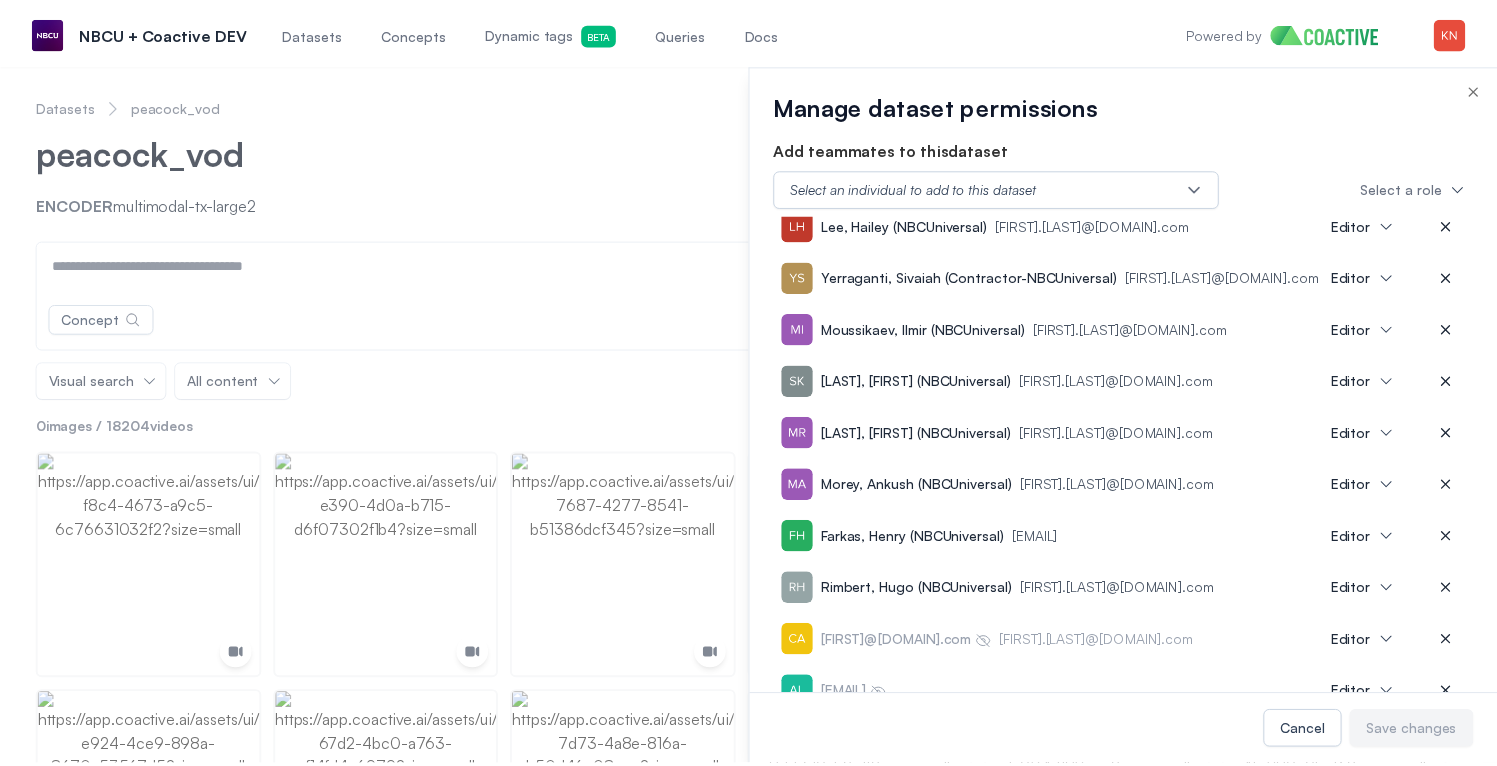 scroll, scrollTop: 1929, scrollLeft: 0, axis: vertical 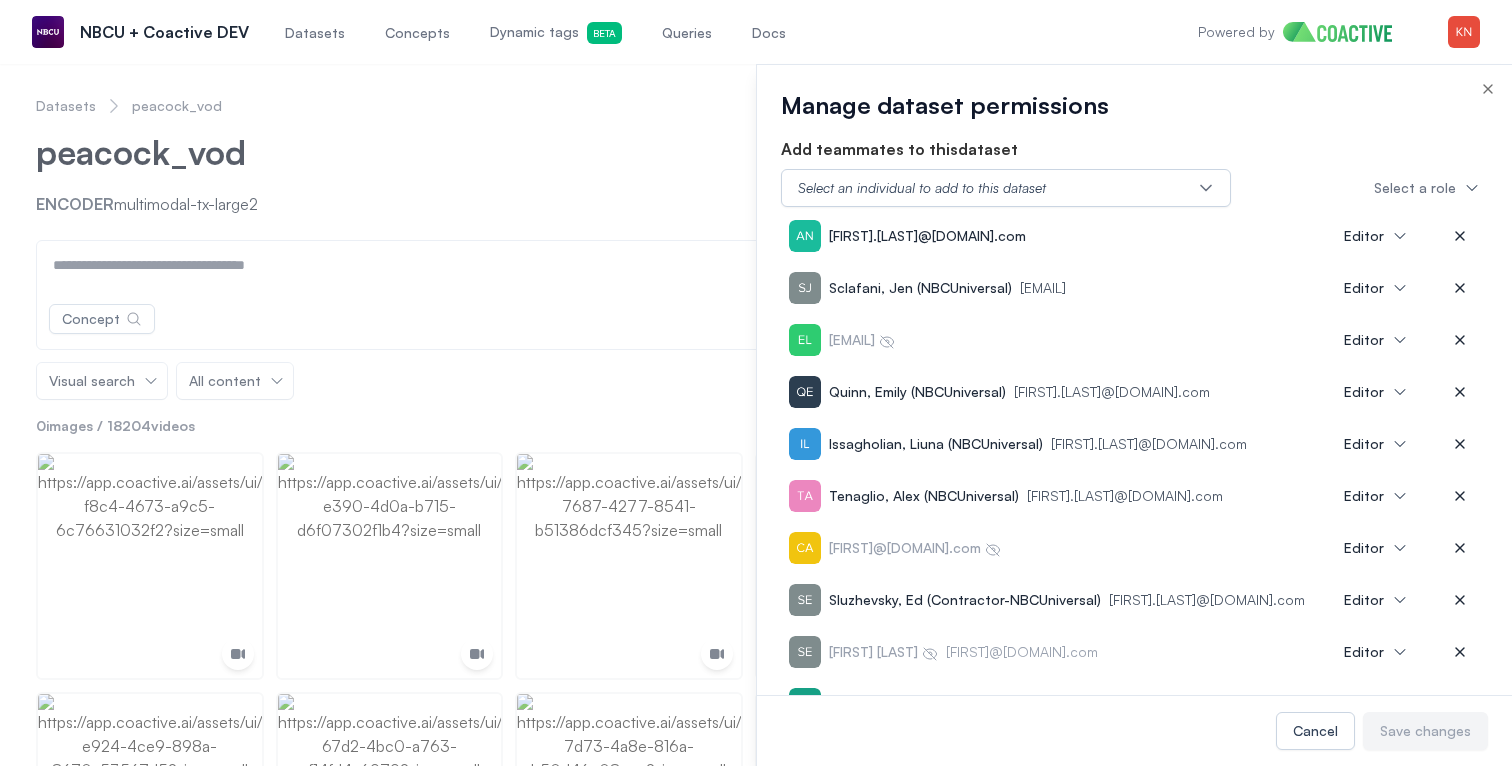 click on "[FIRST].[LAST]@[DOMAIN].com" at bounding box center [1149, 444] 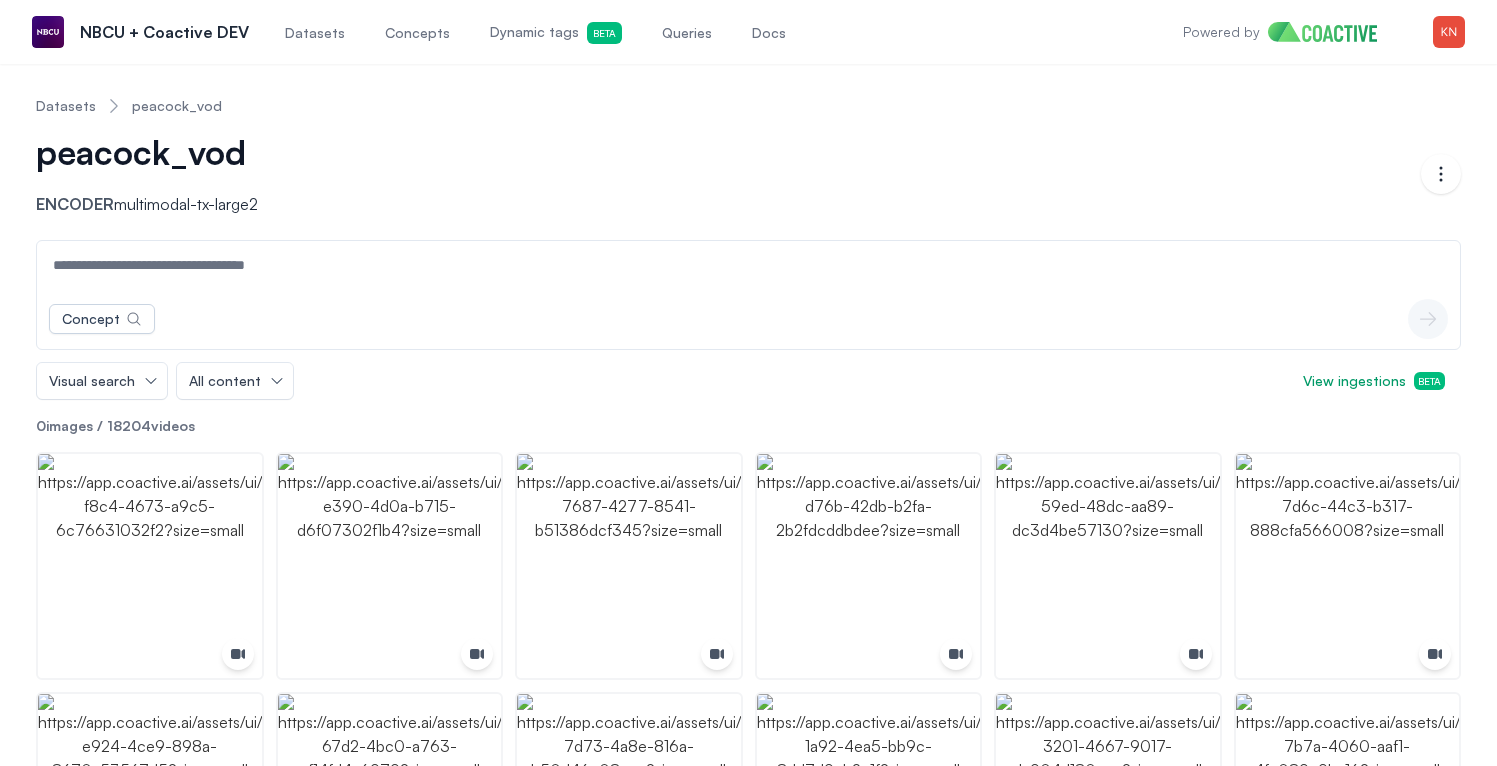 click on "Datasets" at bounding box center (66, 106) 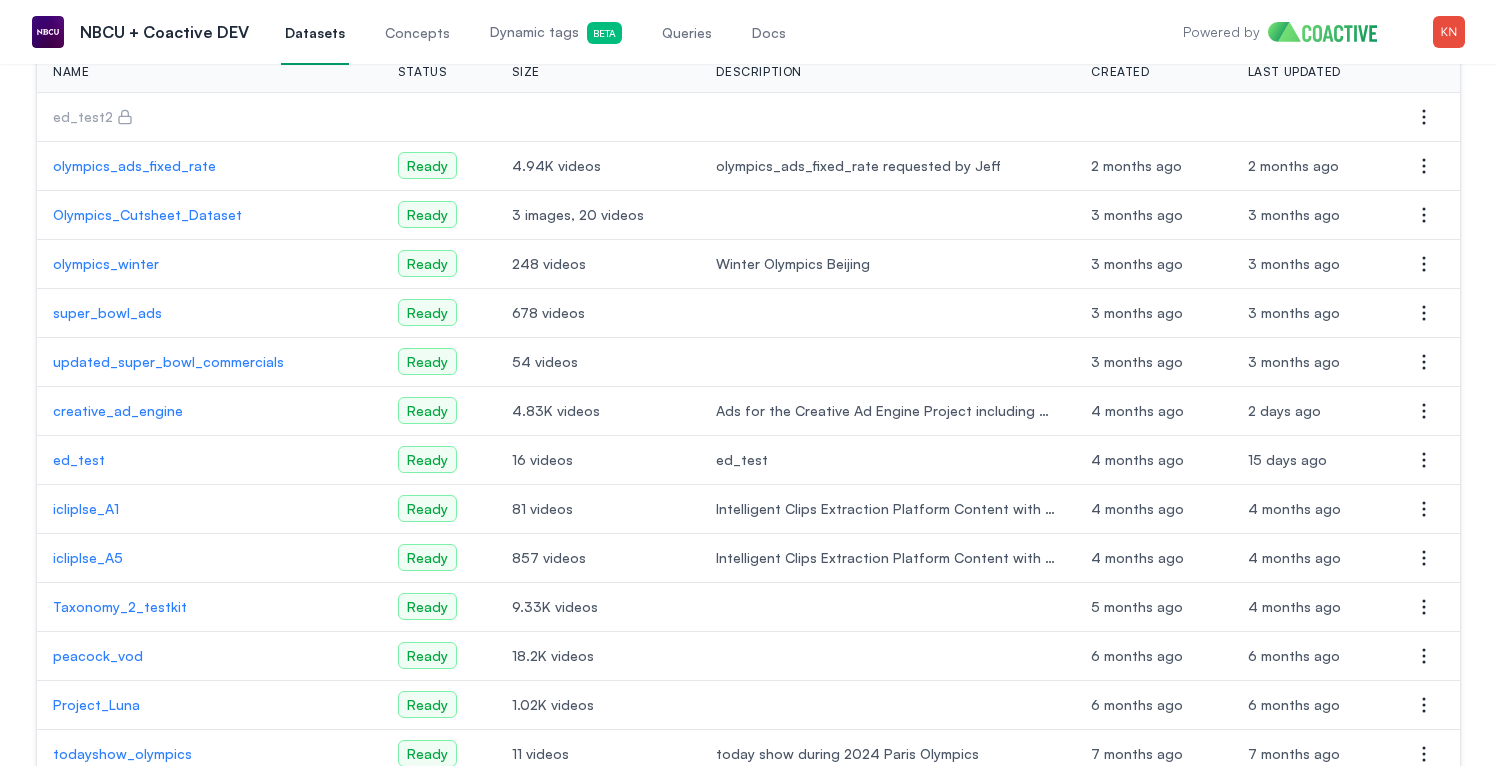 scroll, scrollTop: 222, scrollLeft: 0, axis: vertical 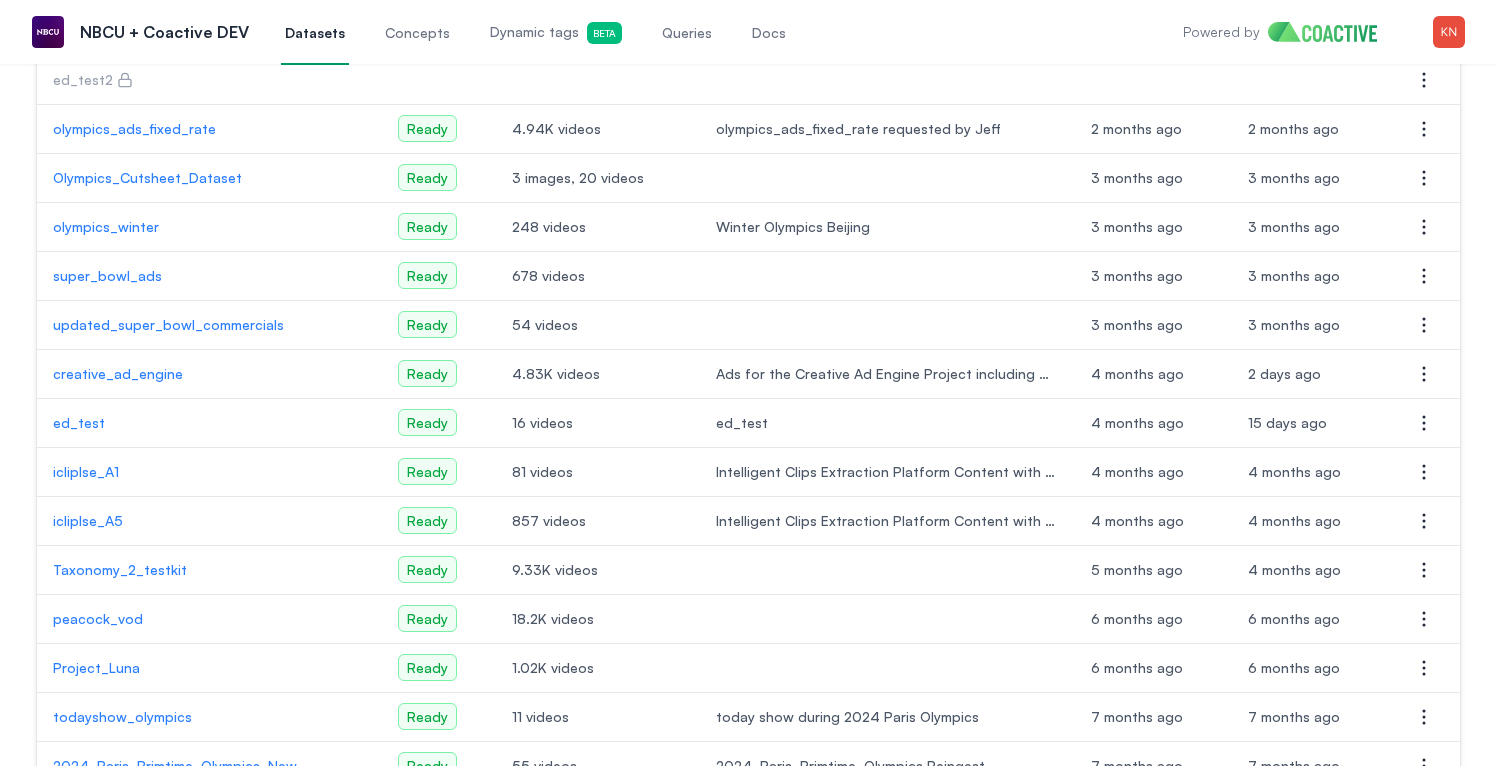 click on "Taxonomy_2_testkit" at bounding box center [209, 570] 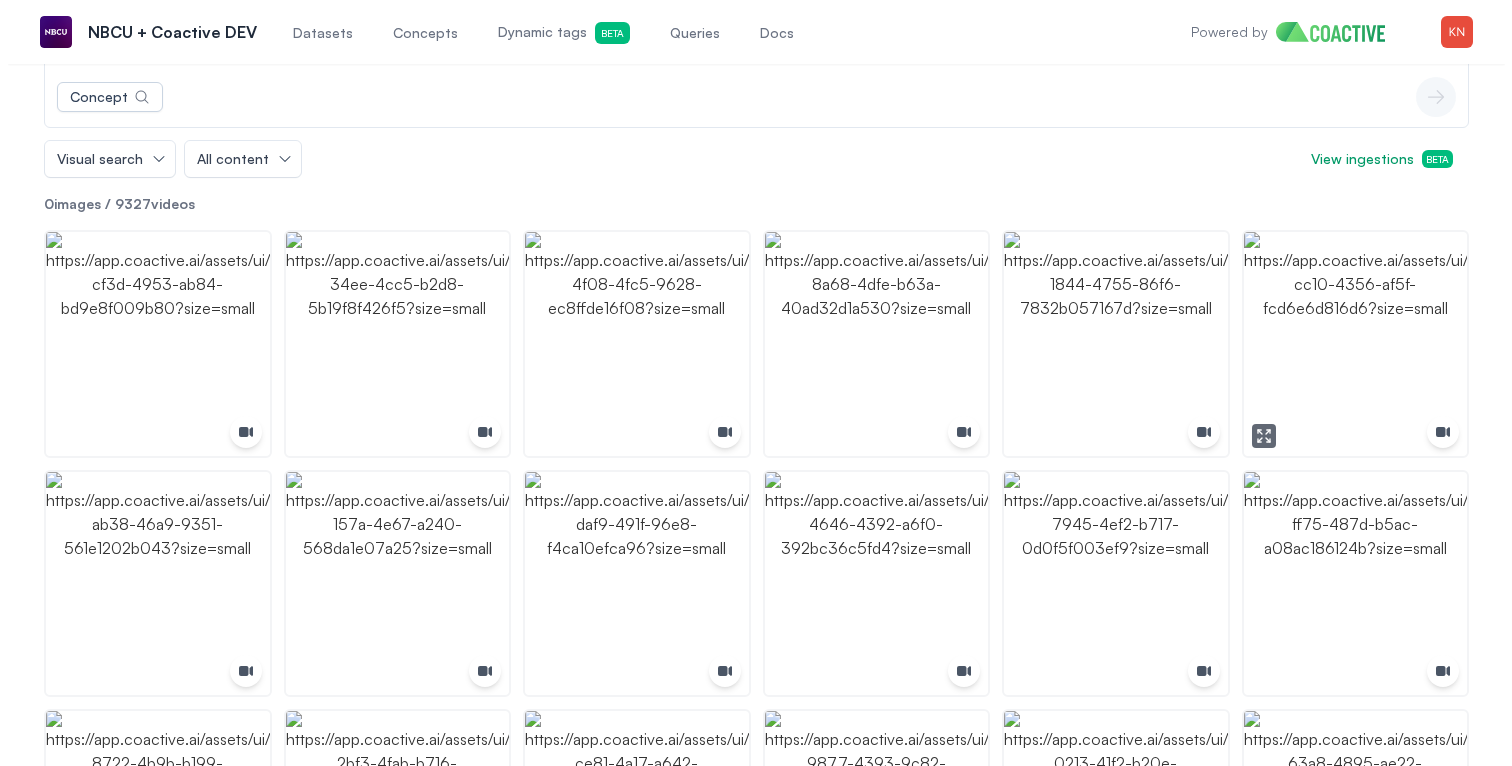 scroll, scrollTop: 0, scrollLeft: 0, axis: both 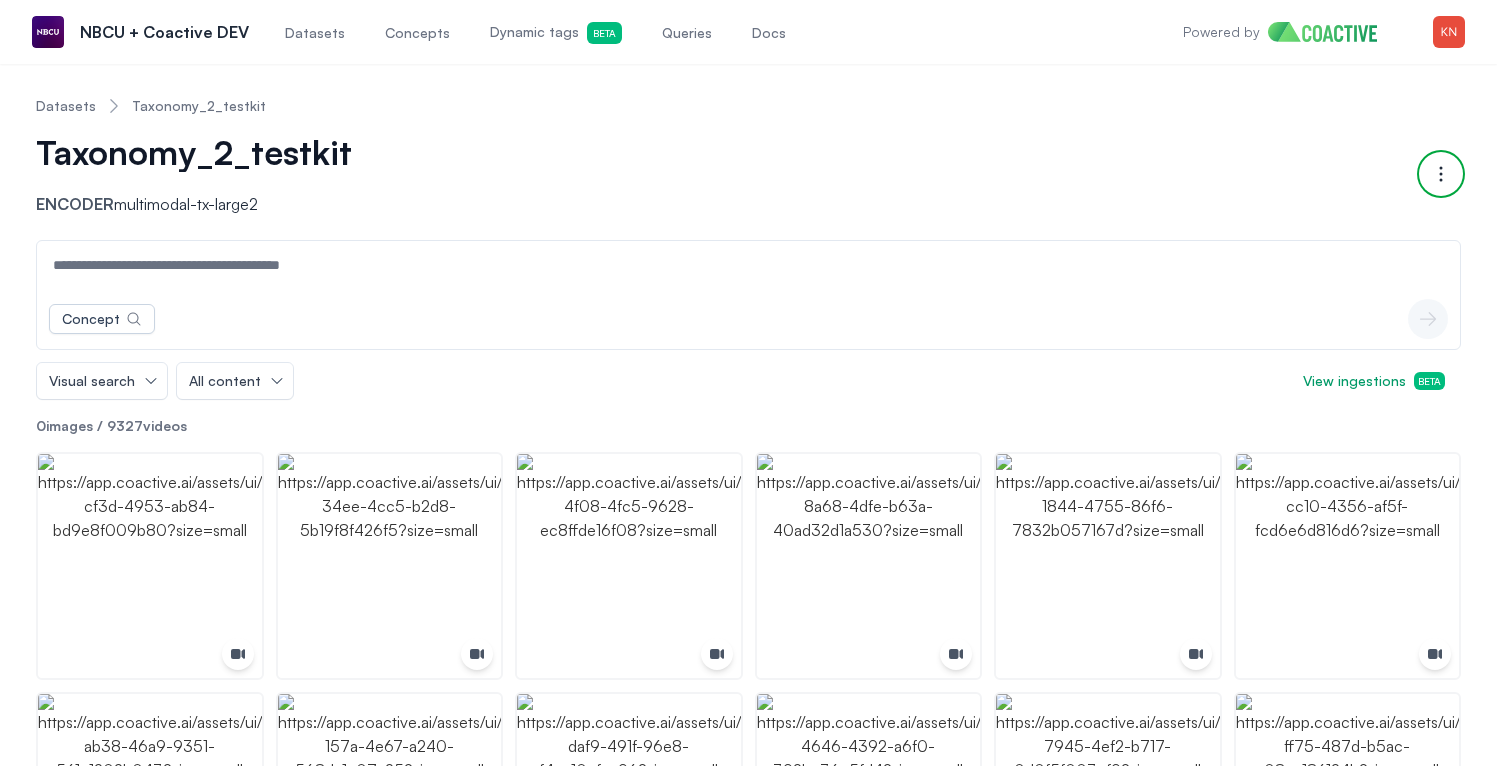 click on "Open options" at bounding box center (1441, 174) 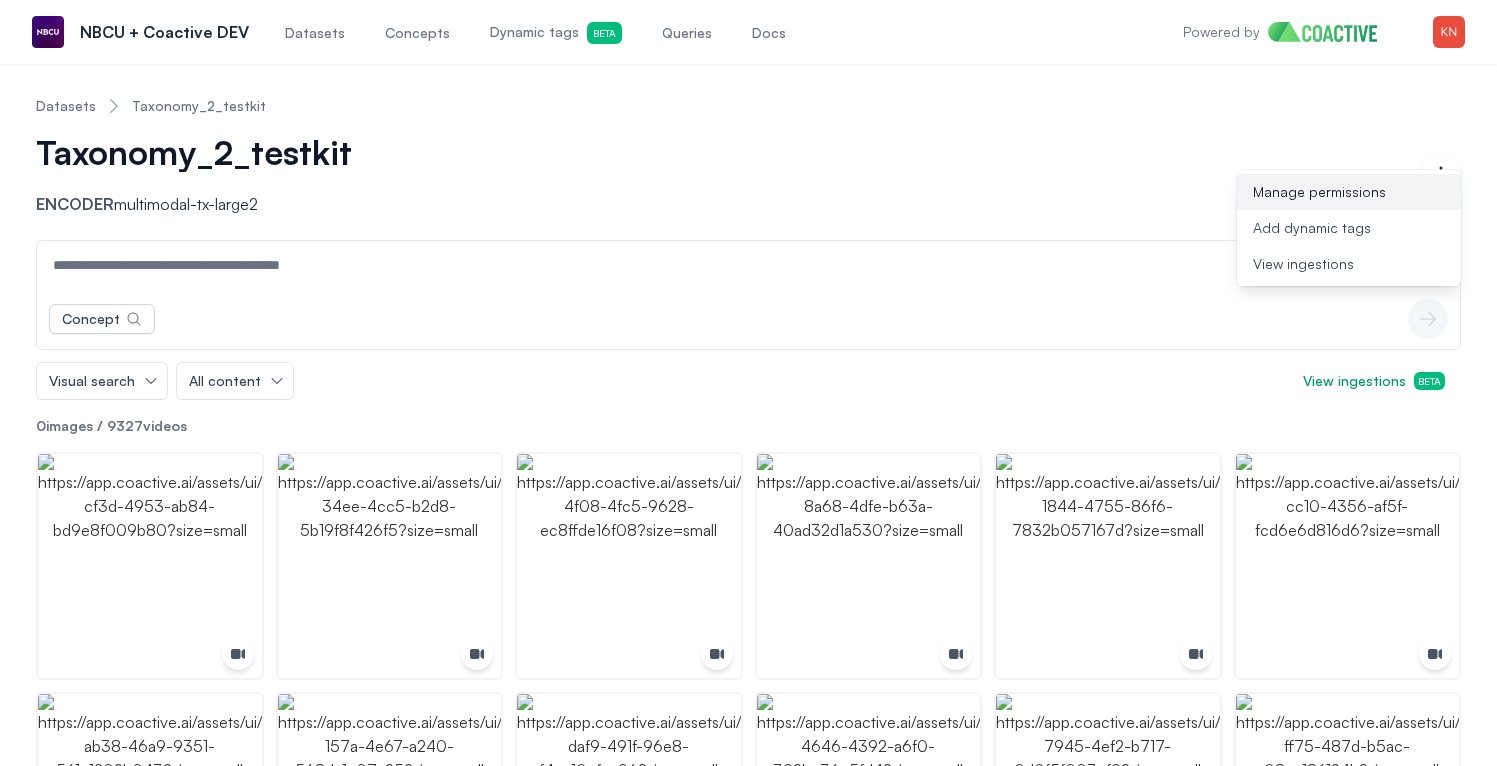 click on "Manage permissions" at bounding box center (1349, 192) 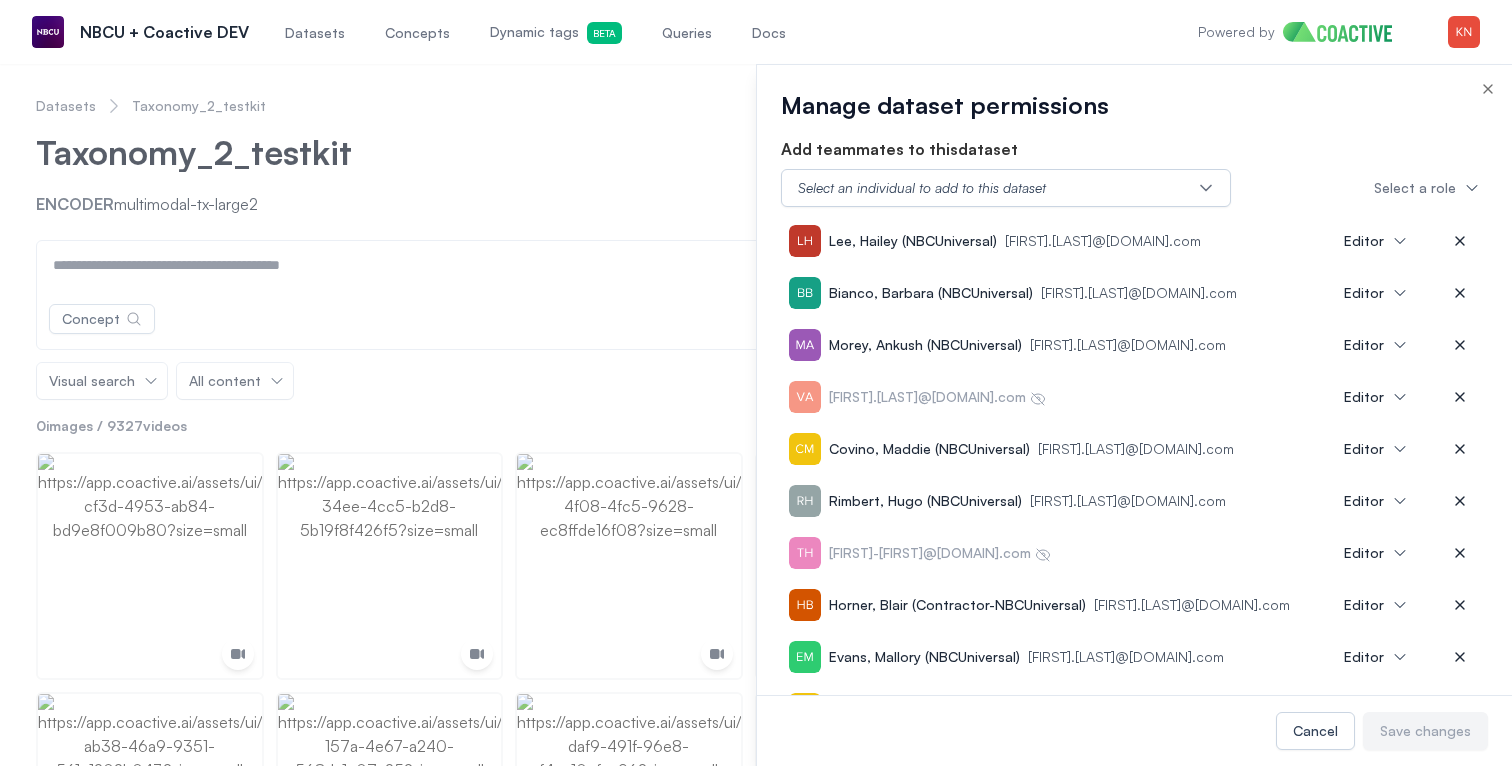 type 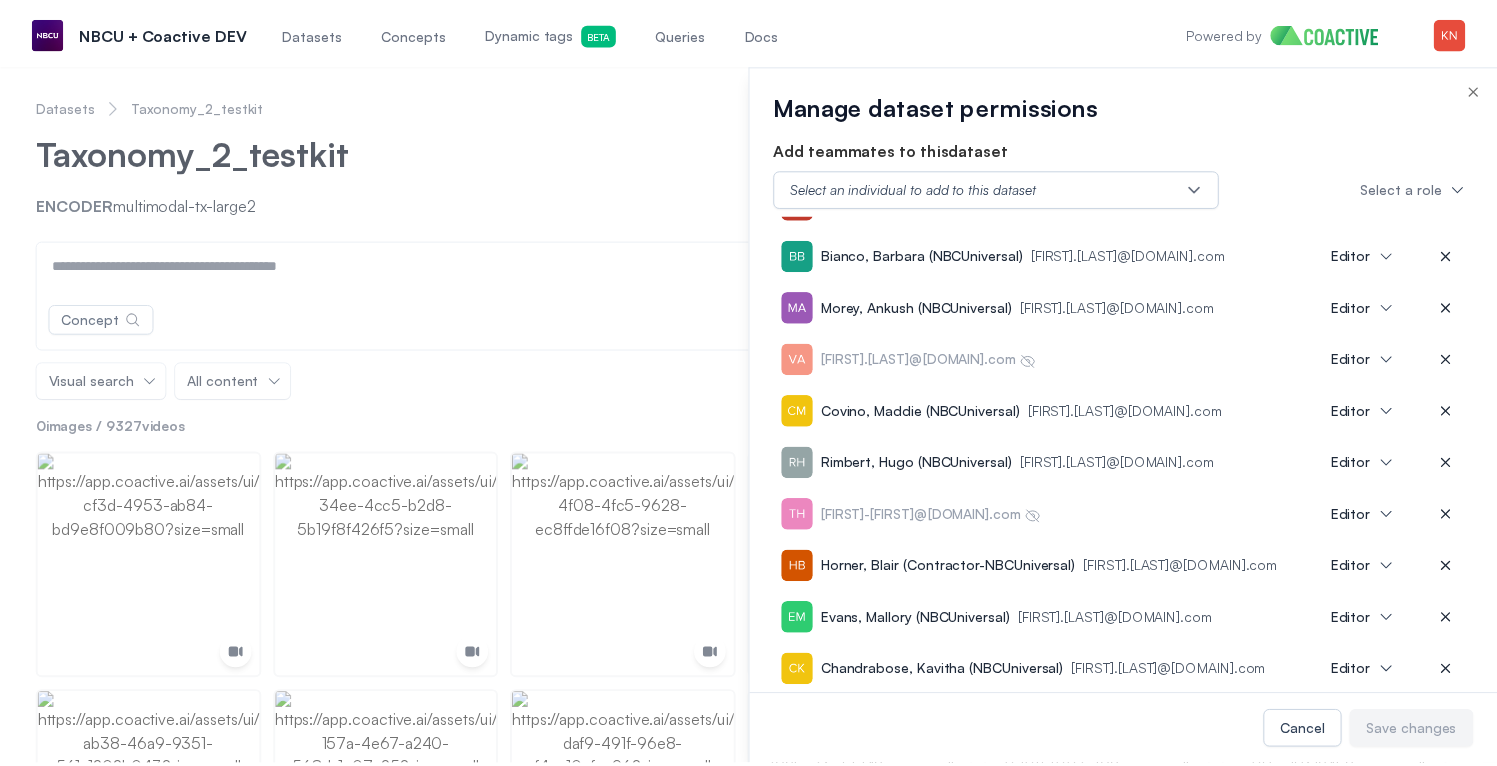 scroll, scrollTop: 0, scrollLeft: 0, axis: both 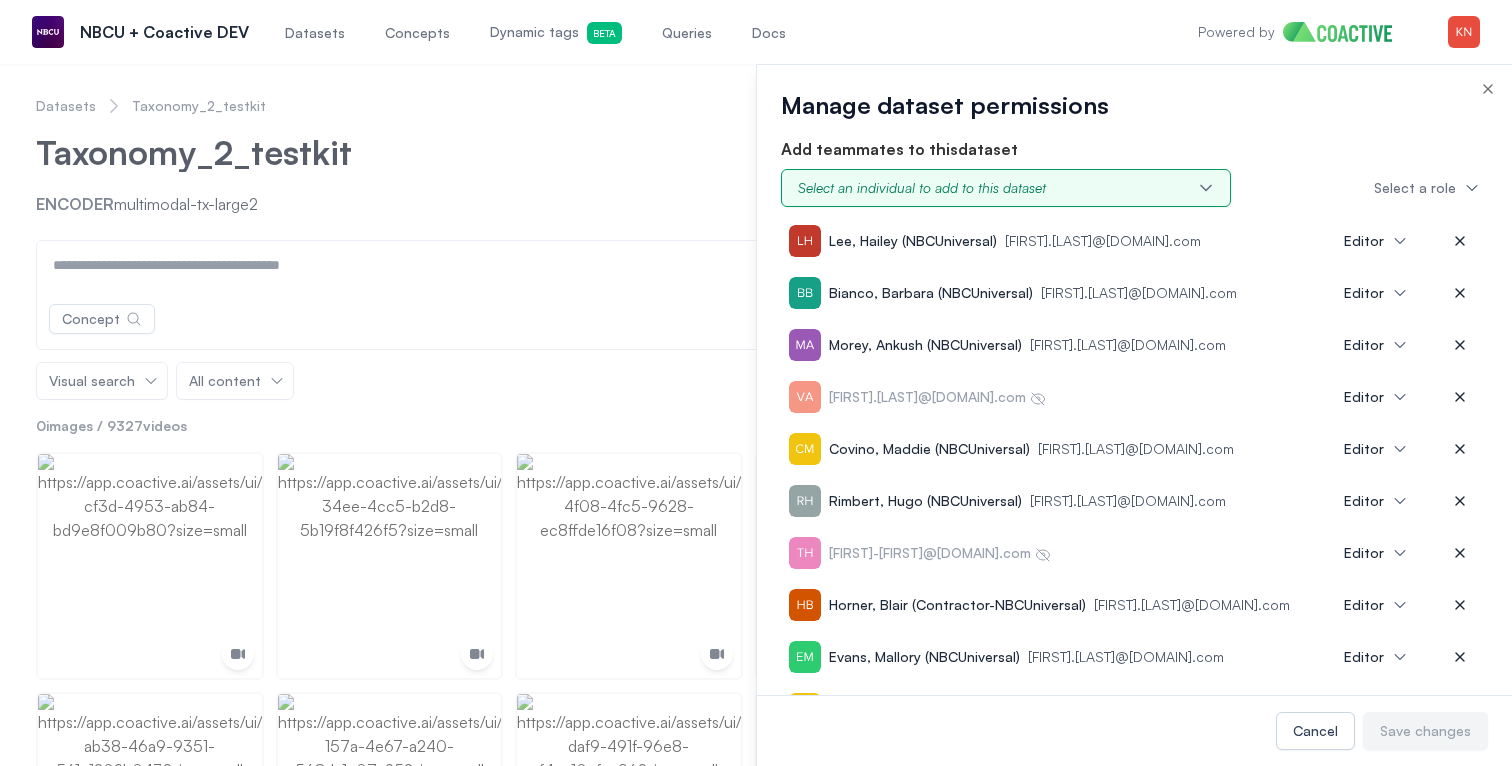 click on "Select an individual to add to this dataset" at bounding box center (1006, 188) 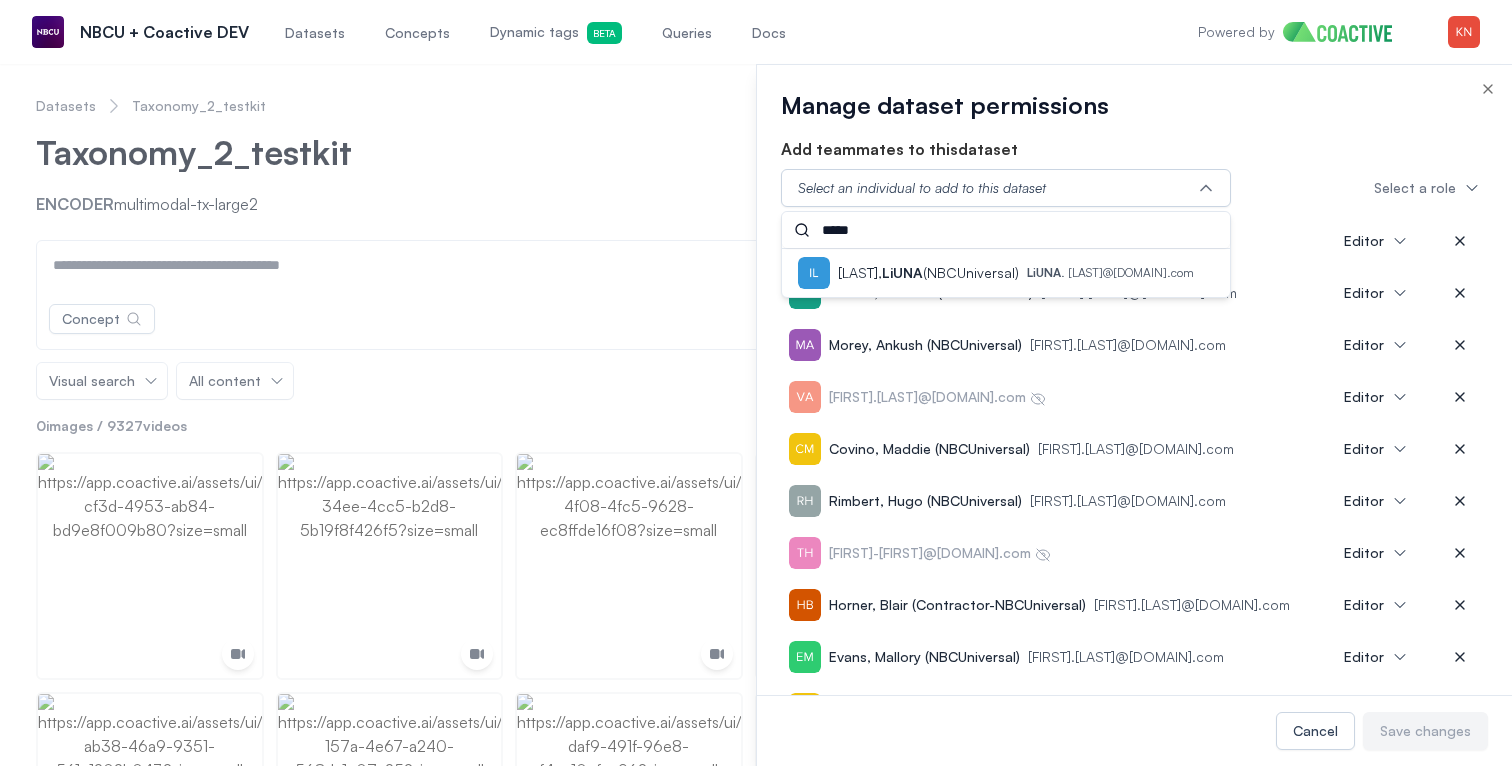 type on "*****" 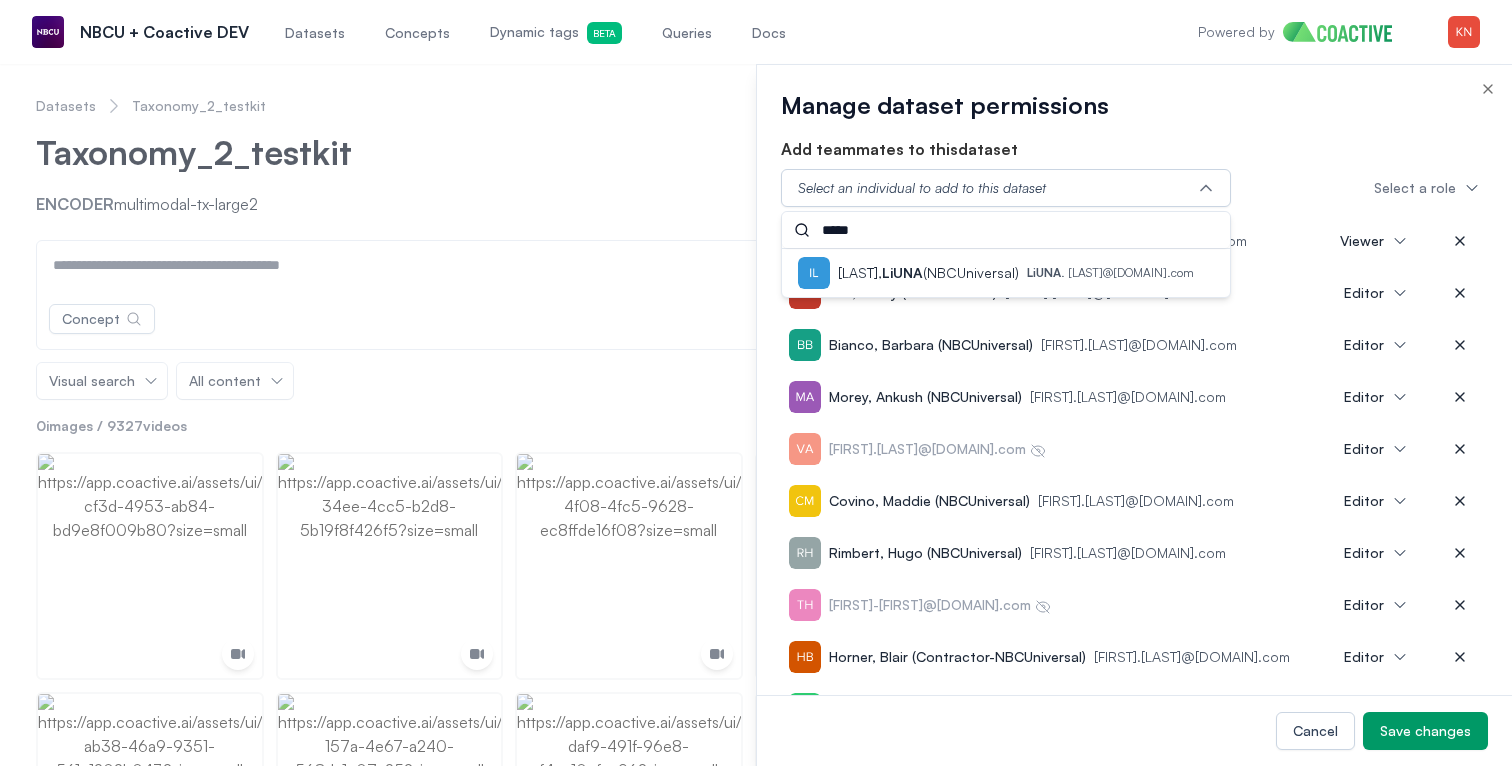 click on "Add teammates to this dataset Select an individual to add to this dataset Select a role [LAST], [FIRST] (NBCUniversal) [FIRST].[LAST]@[DOMAIN].com Editor [LAST], [FIRST] (NBCUniversal) [FIRST].[LAST]@[DOMAIN].com Editor [FIRST]@[DOMAIN].com Editor [FIRST] [LAST] [FIRST].[LAST]@[DOMAIN].com Editor [FIRST]@[DOMAIN].com Editor [FIRST].[LAST]@[DOMAIN].com Editor [LAST], [FIRST] (NBCUniversal) [FIRST].[LAST]@[DOMAIN].com Editor [FIRST]@[DOMAIN].com Editor [FIRST].[LAST]@[DOMAIN].com Editor [FIRST].[LAST]@[DOMAIN].com Editor [FIRST]@[DOMAIN].com Editor [FIRST]@[DOMAIN].com Editor [FIRST]@[DOMAIN].com Editor [FIRST]@[DOMAIN].com Editor [LAST], [FIRST] (NBCUniversal) [FIRST].[LAST]@[DOMAIN].com Editor [LAST], [FIRST] (NBCUniversal) [FIRST].[LAST]@[DOMAIN].com Editor" at bounding box center (1134, 416) 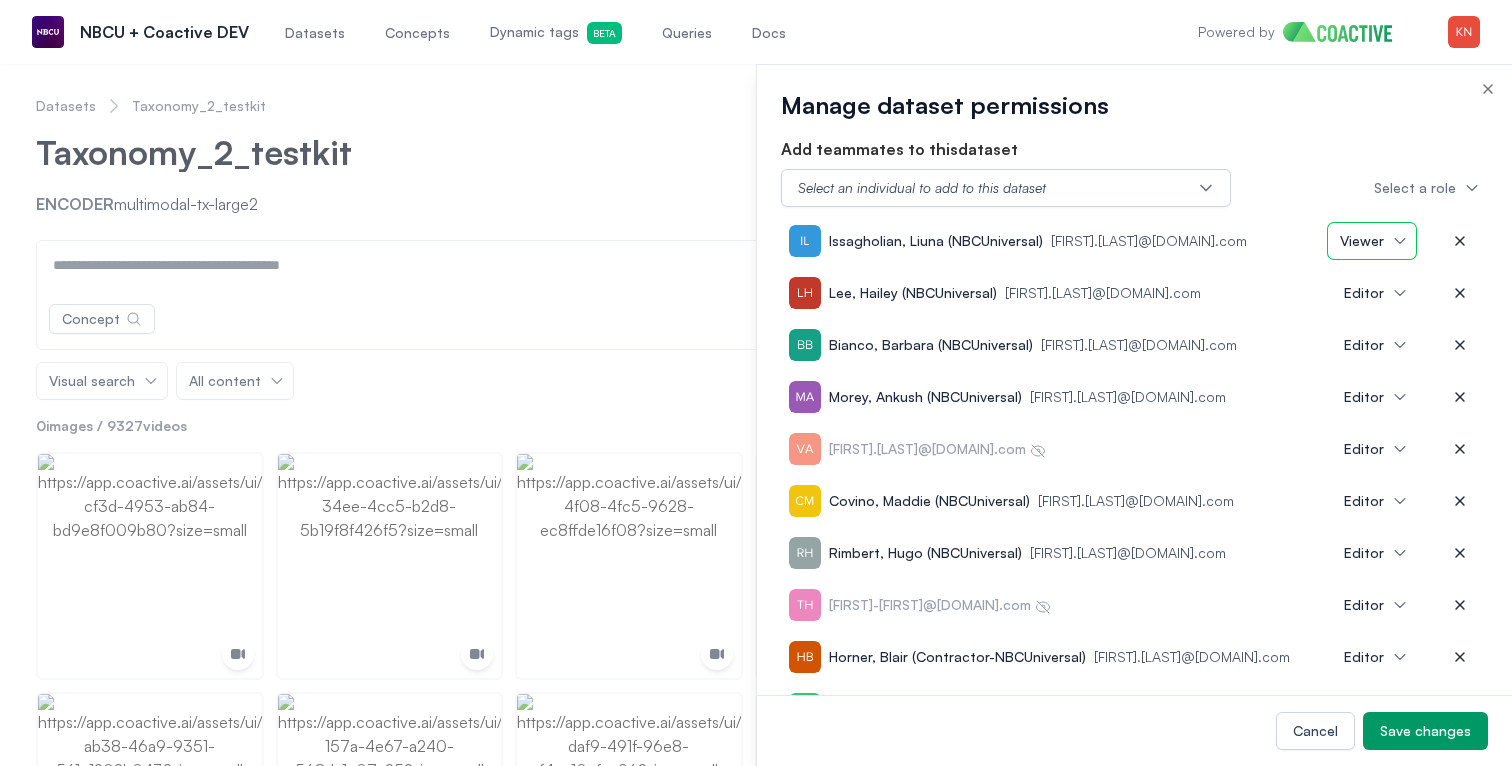 click on "Viewer" at bounding box center (1362, 241) 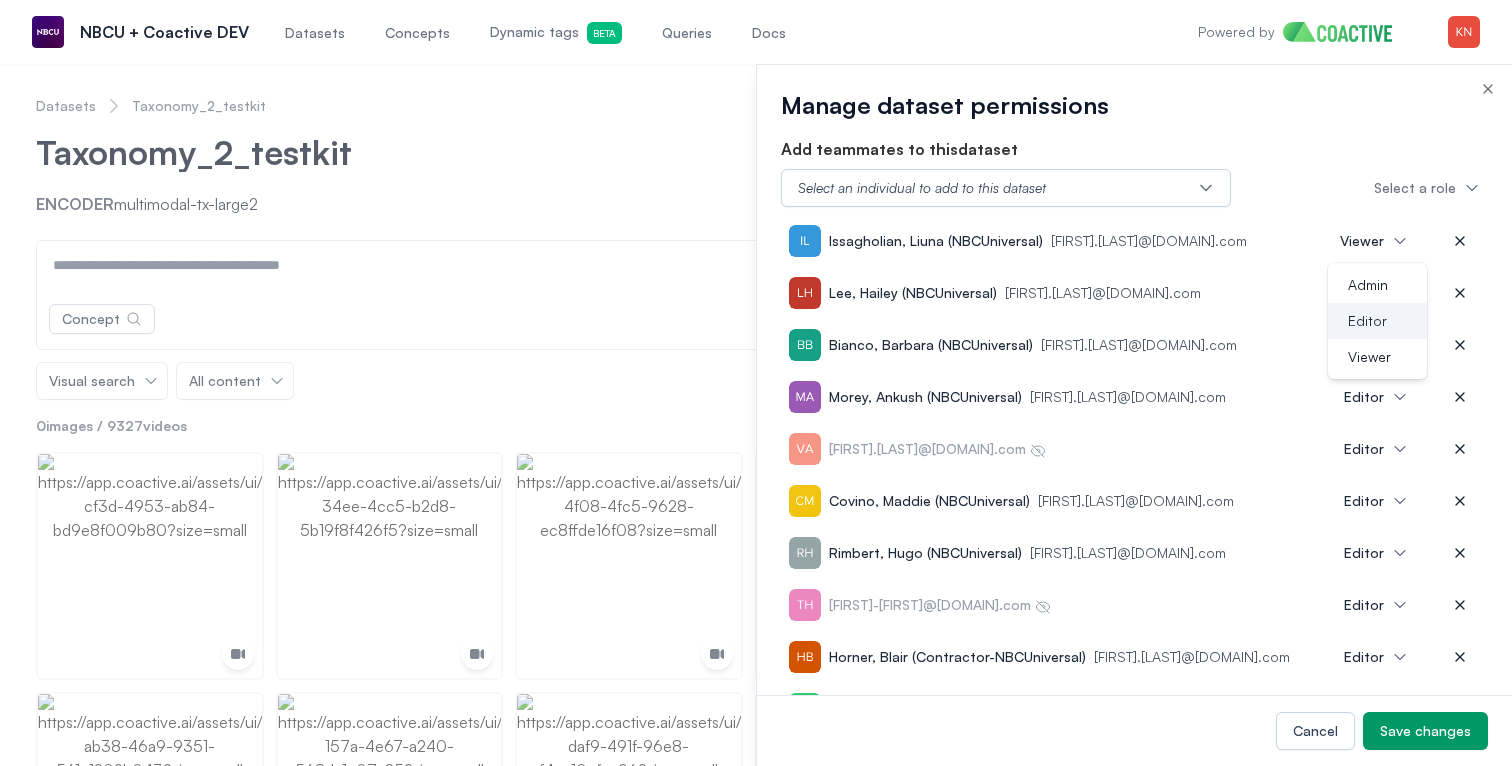 click on "Editor" at bounding box center [1367, 321] 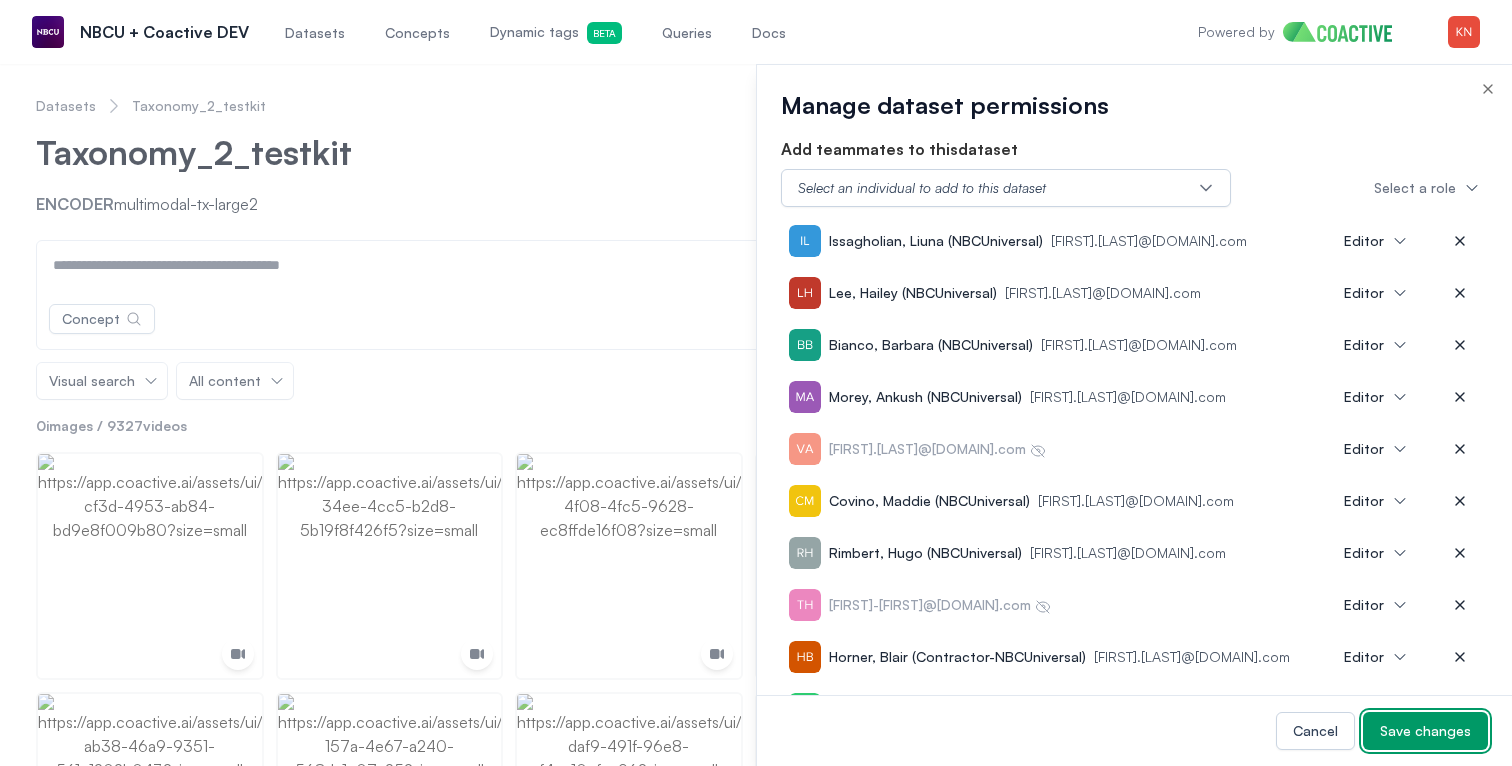 click on "Save changes" at bounding box center (1425, 731) 